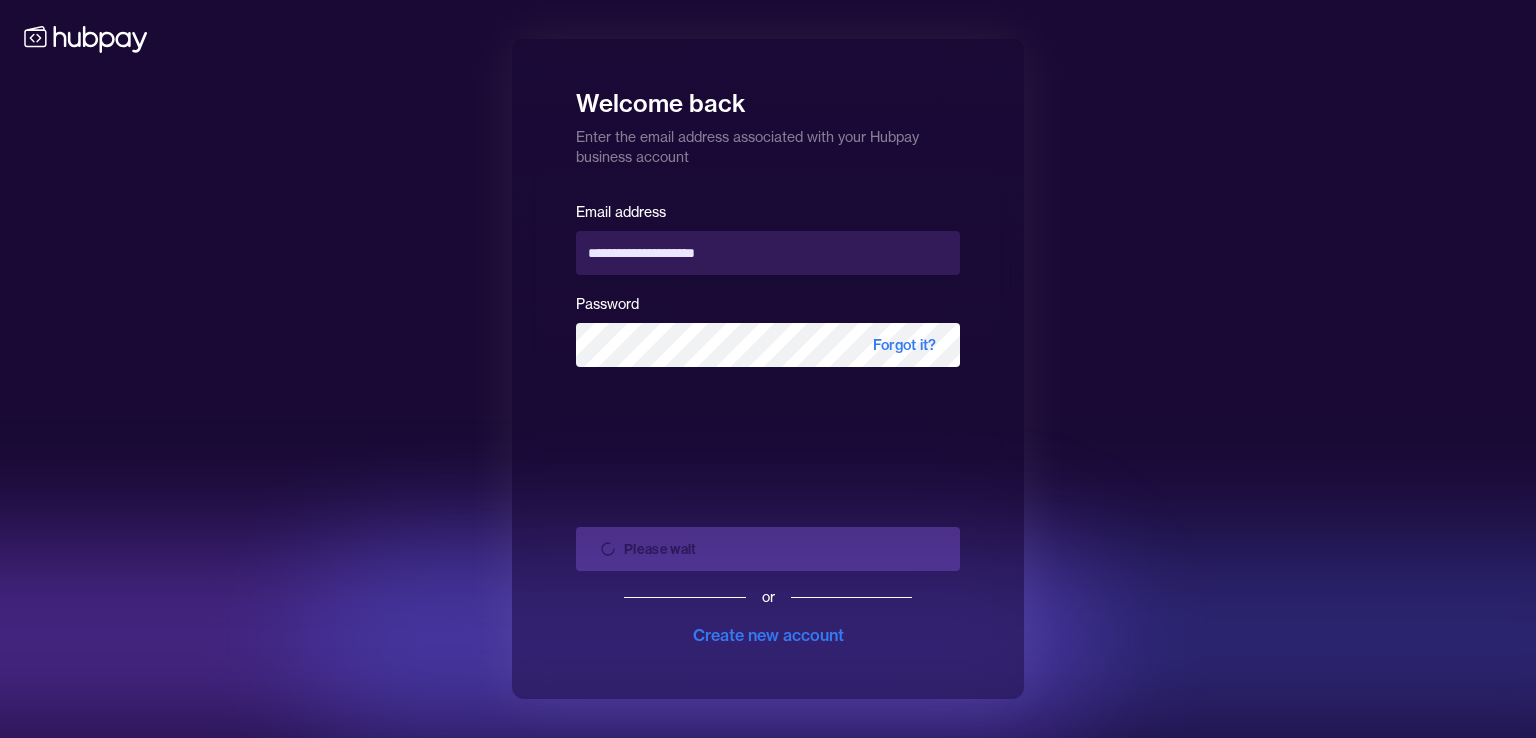 scroll, scrollTop: 0, scrollLeft: 0, axis: both 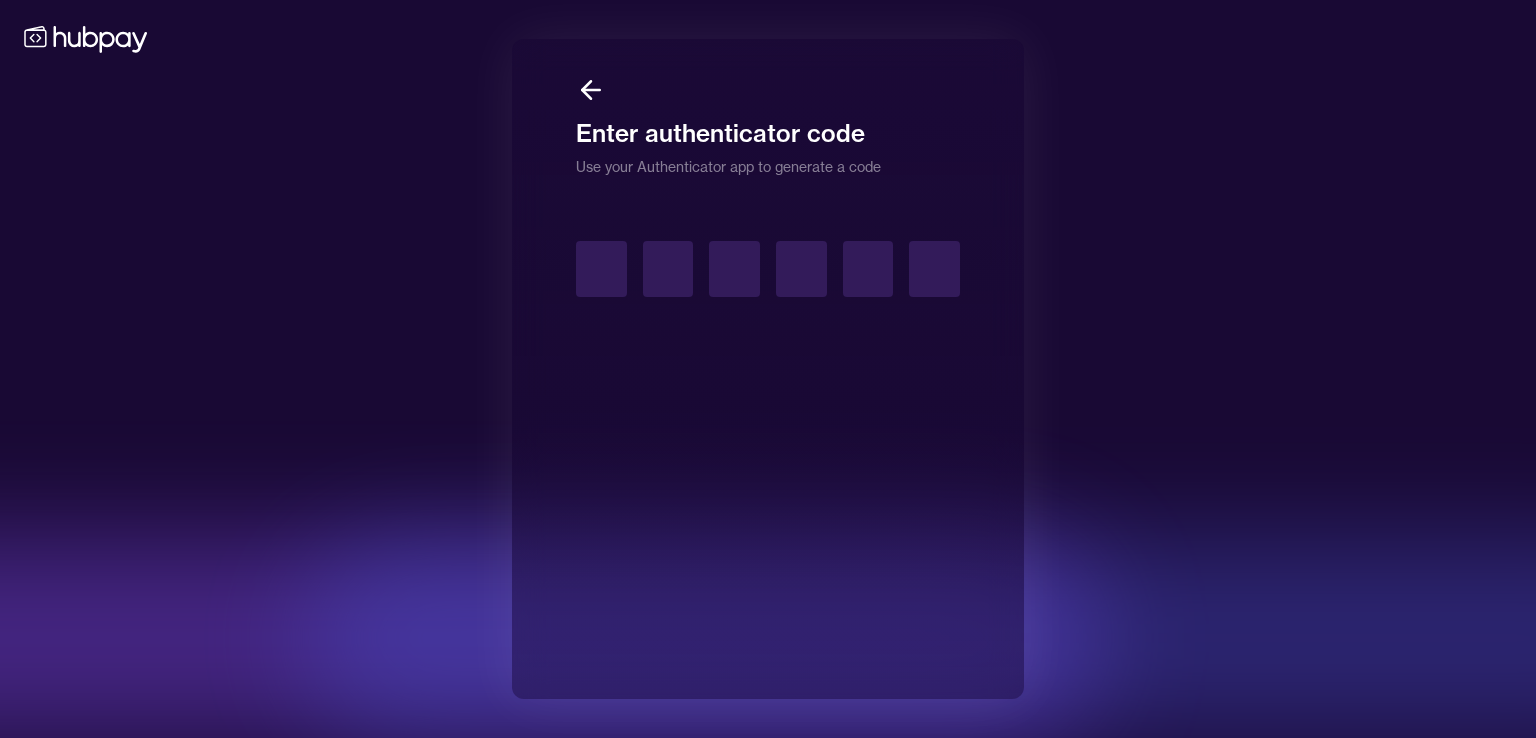 type on "*" 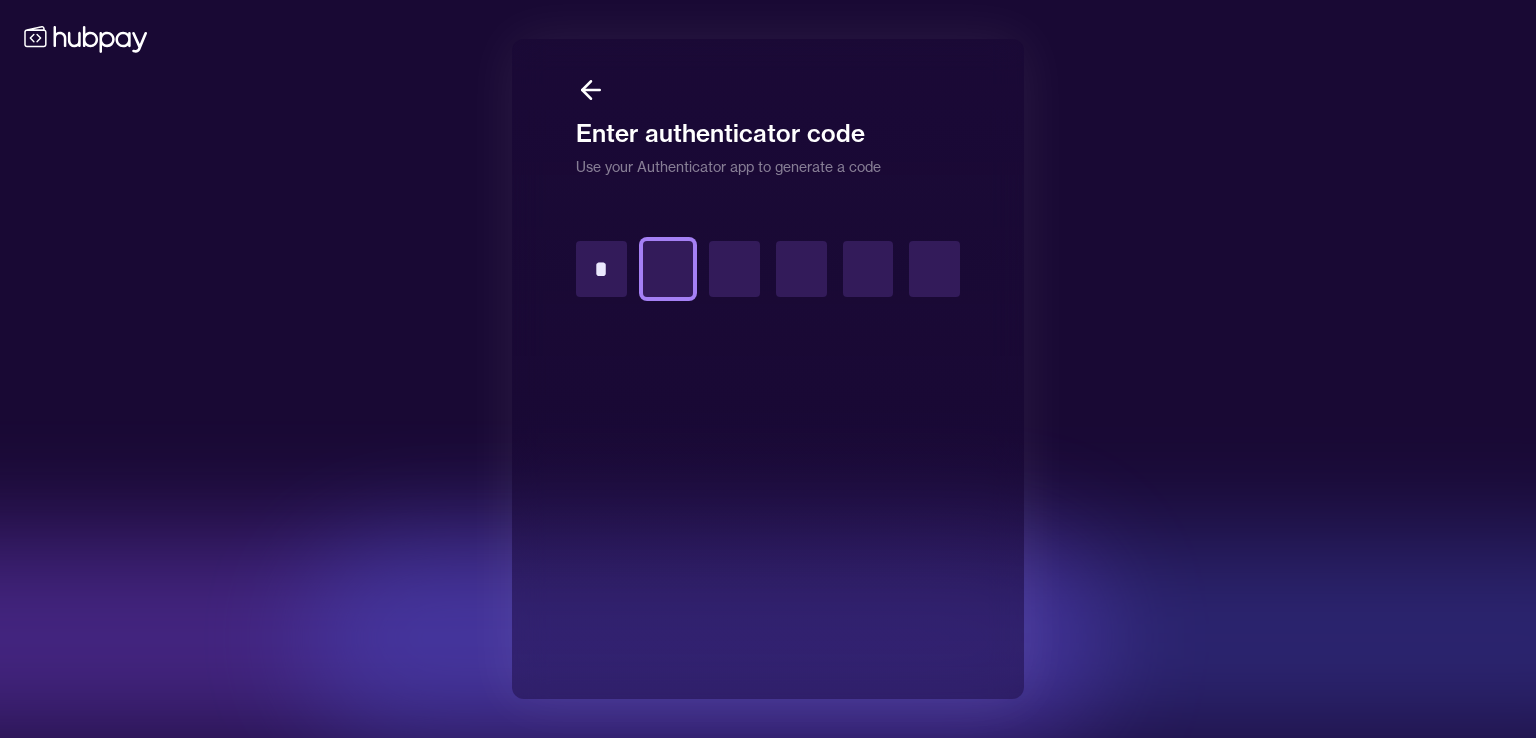 type on "*" 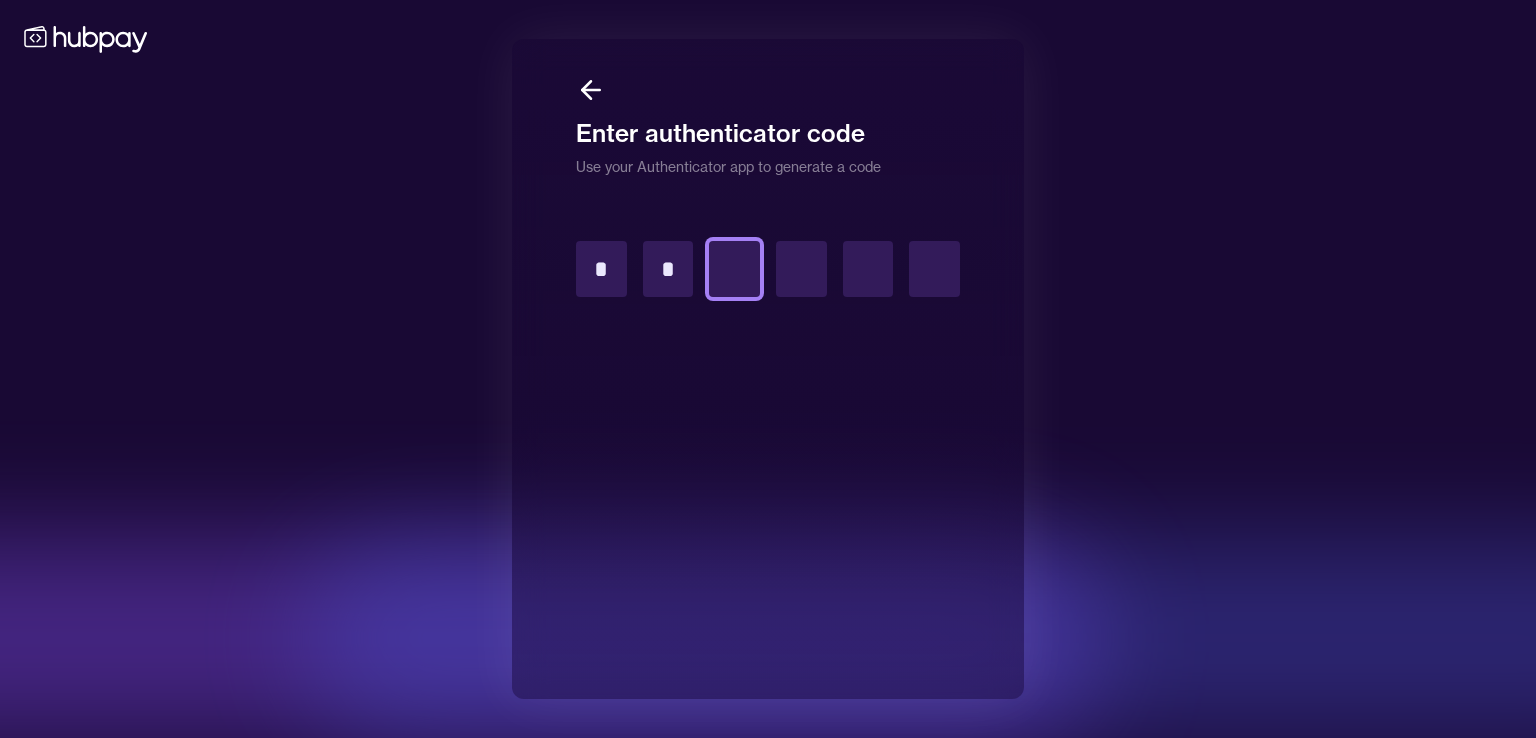 type on "*" 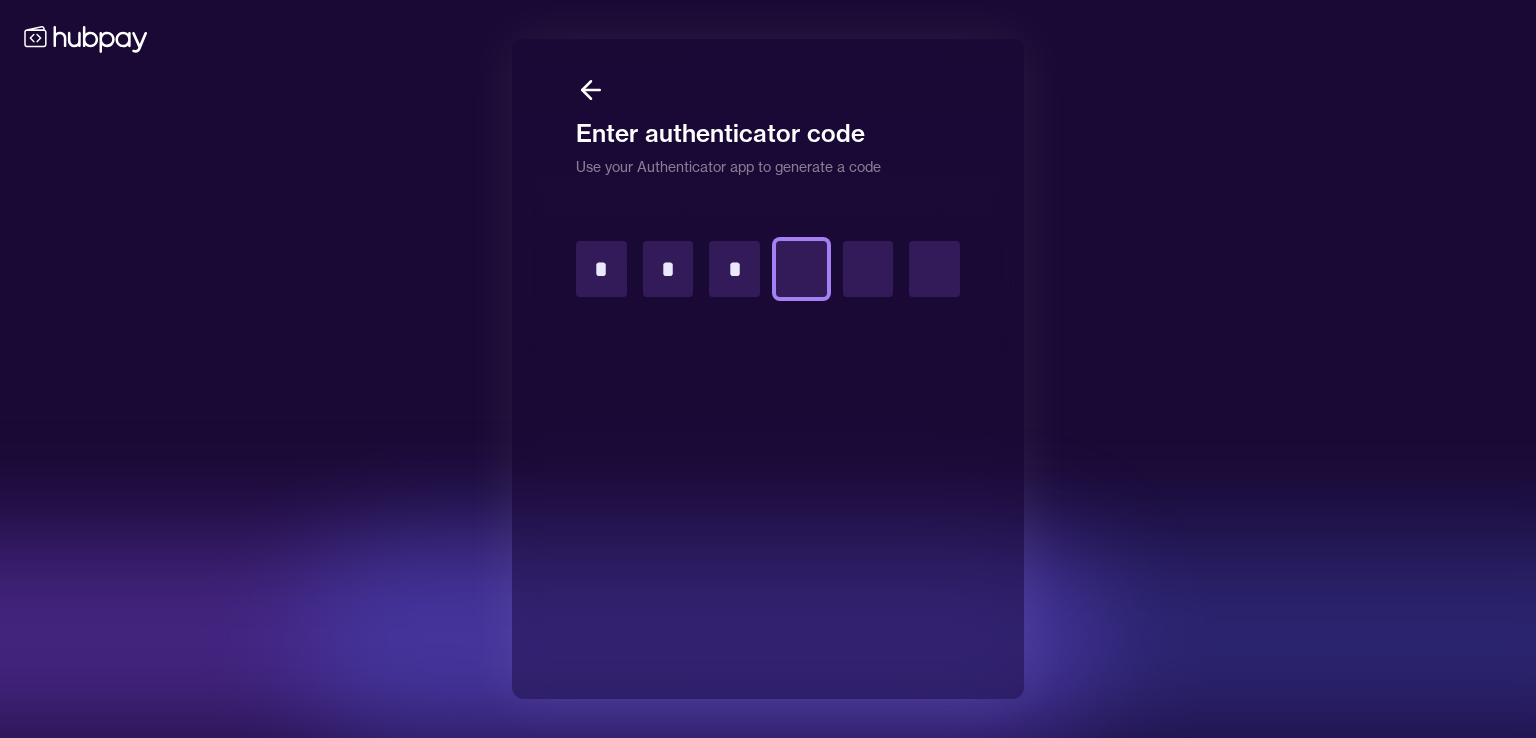 type on "*" 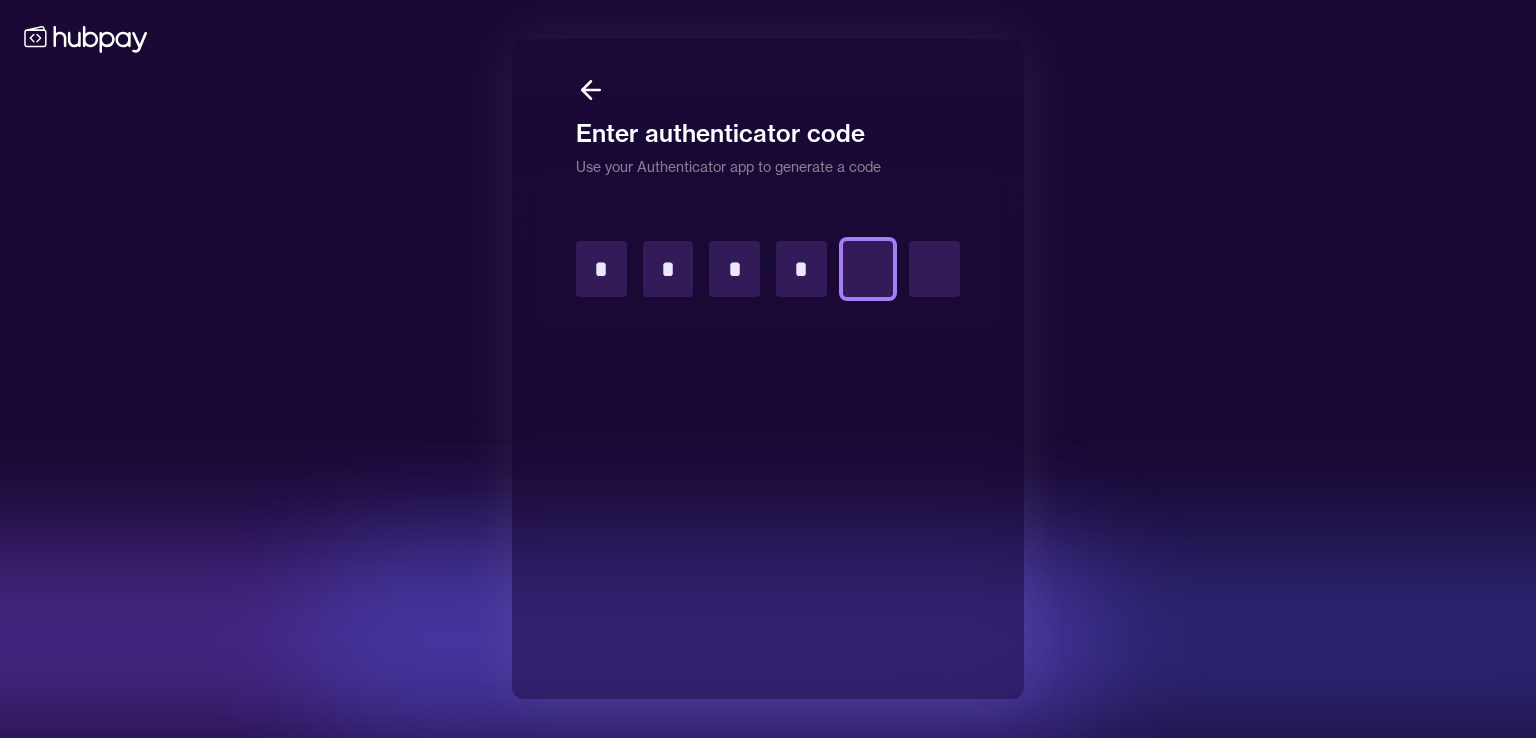 type on "*" 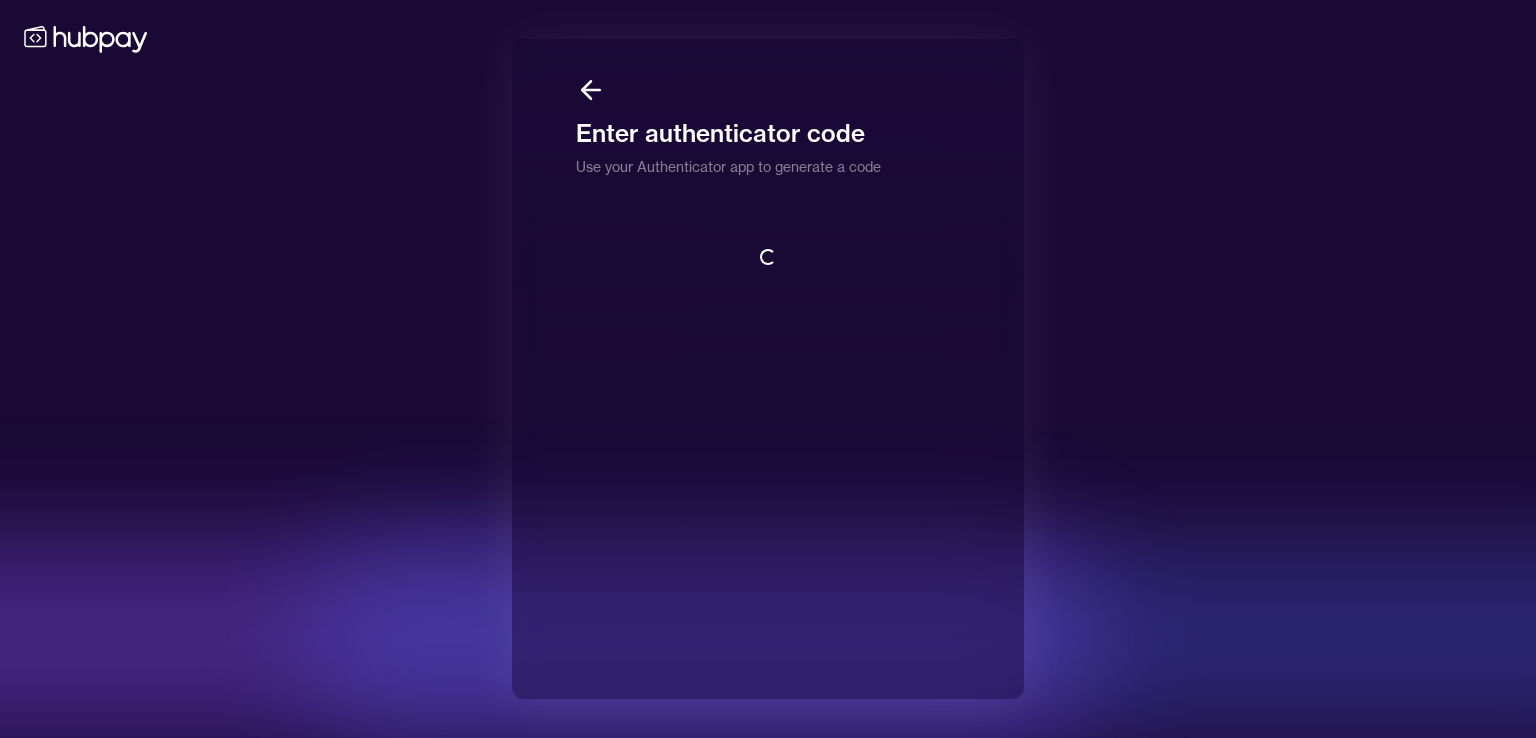 scroll, scrollTop: 0, scrollLeft: 0, axis: both 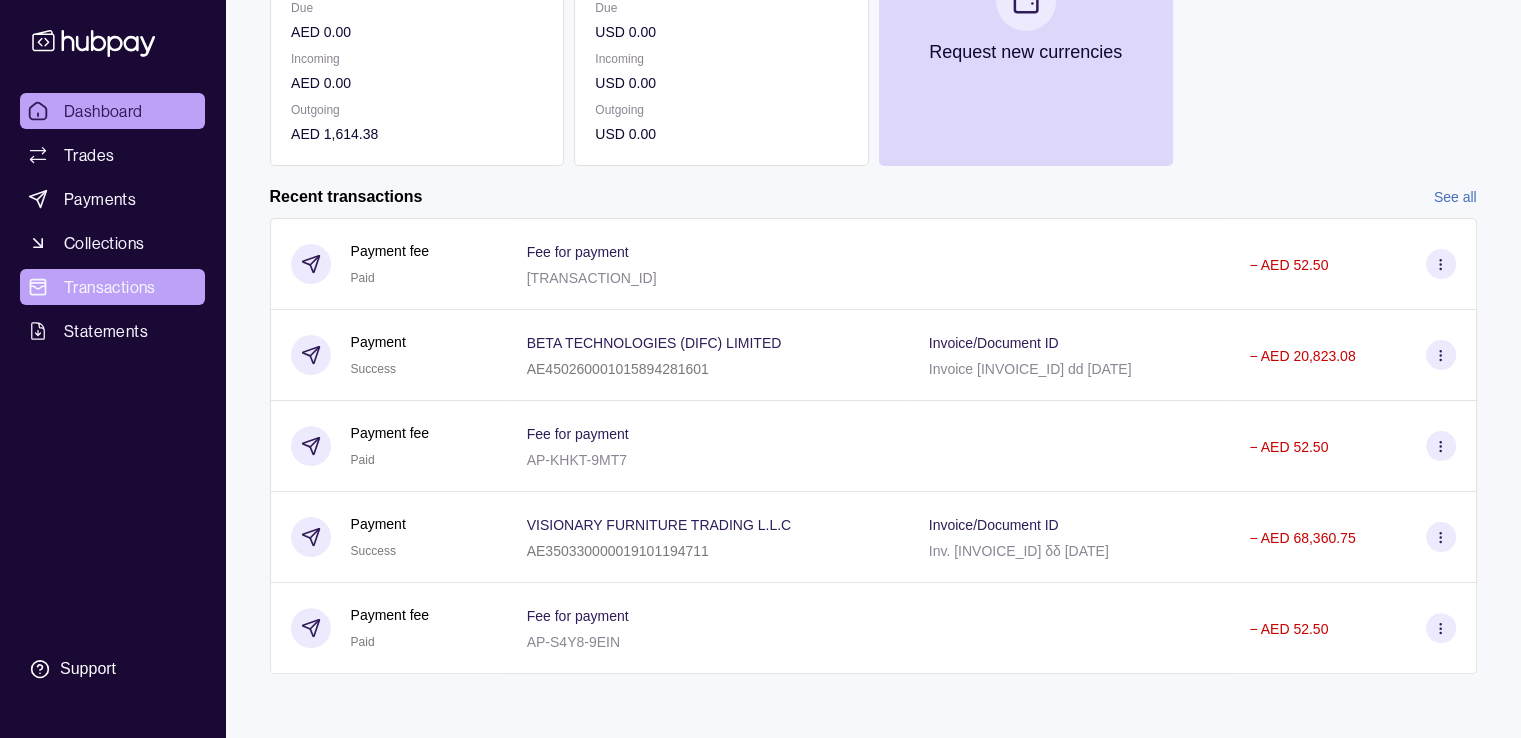 click on "Transactions" at bounding box center (110, 287) 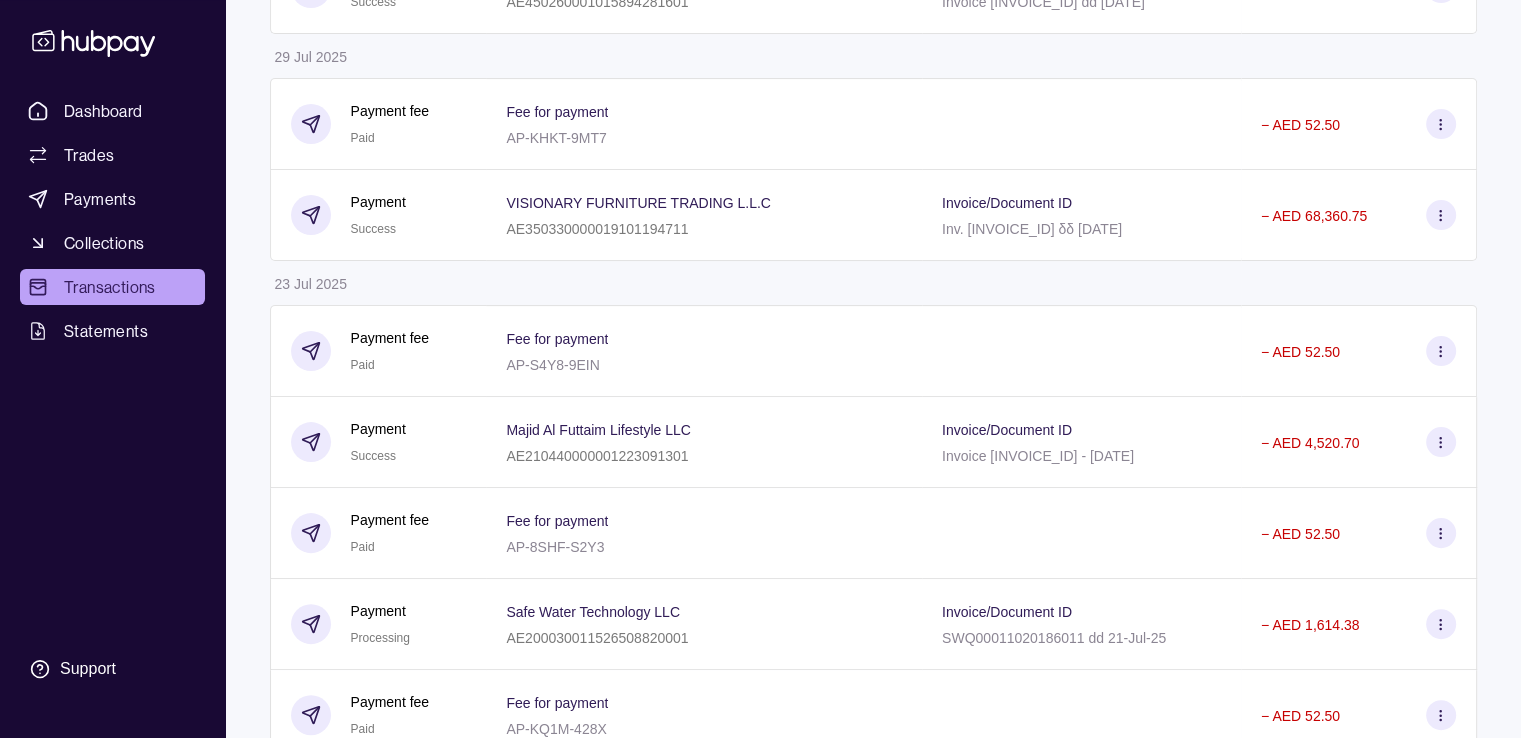 scroll, scrollTop: 200, scrollLeft: 0, axis: vertical 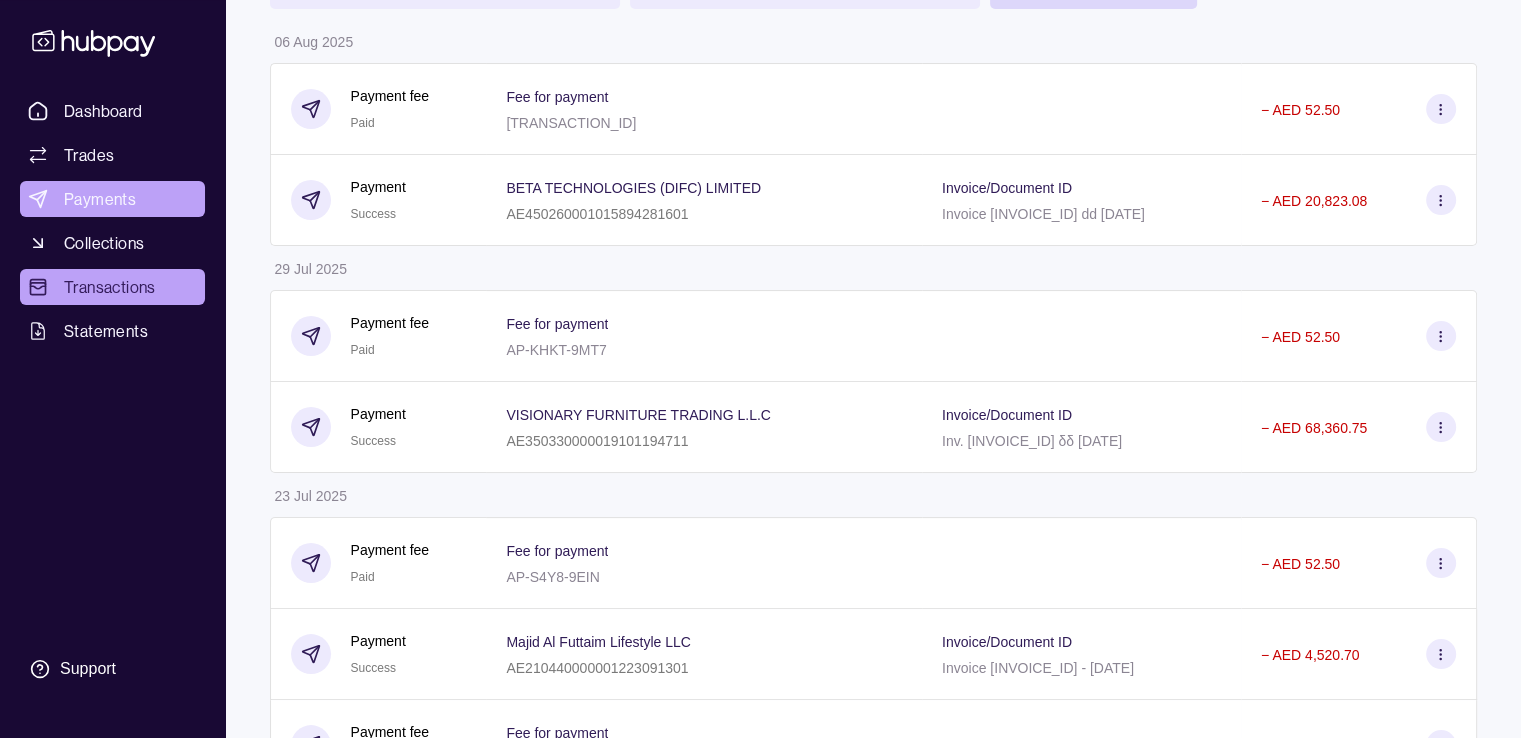 click on "Payments" at bounding box center (100, 199) 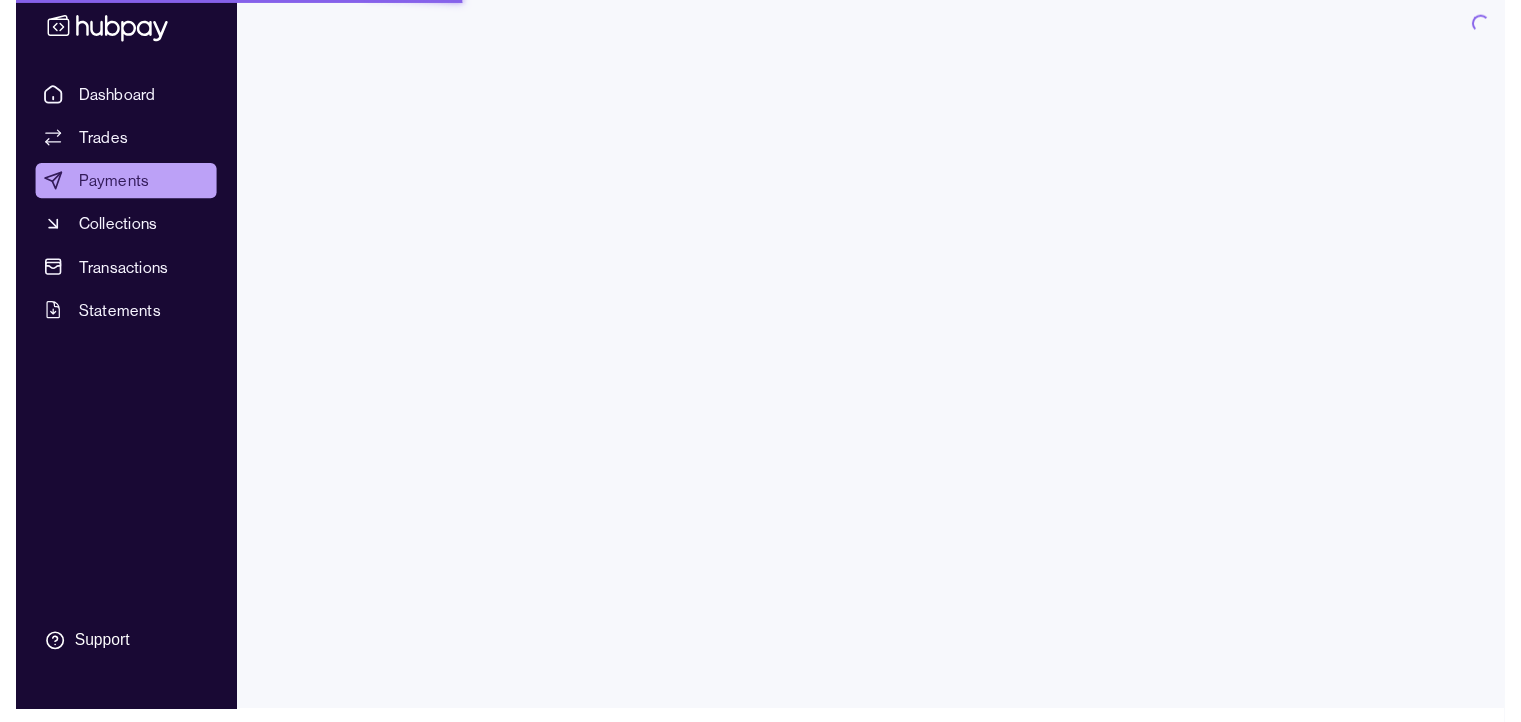 scroll, scrollTop: 0, scrollLeft: 0, axis: both 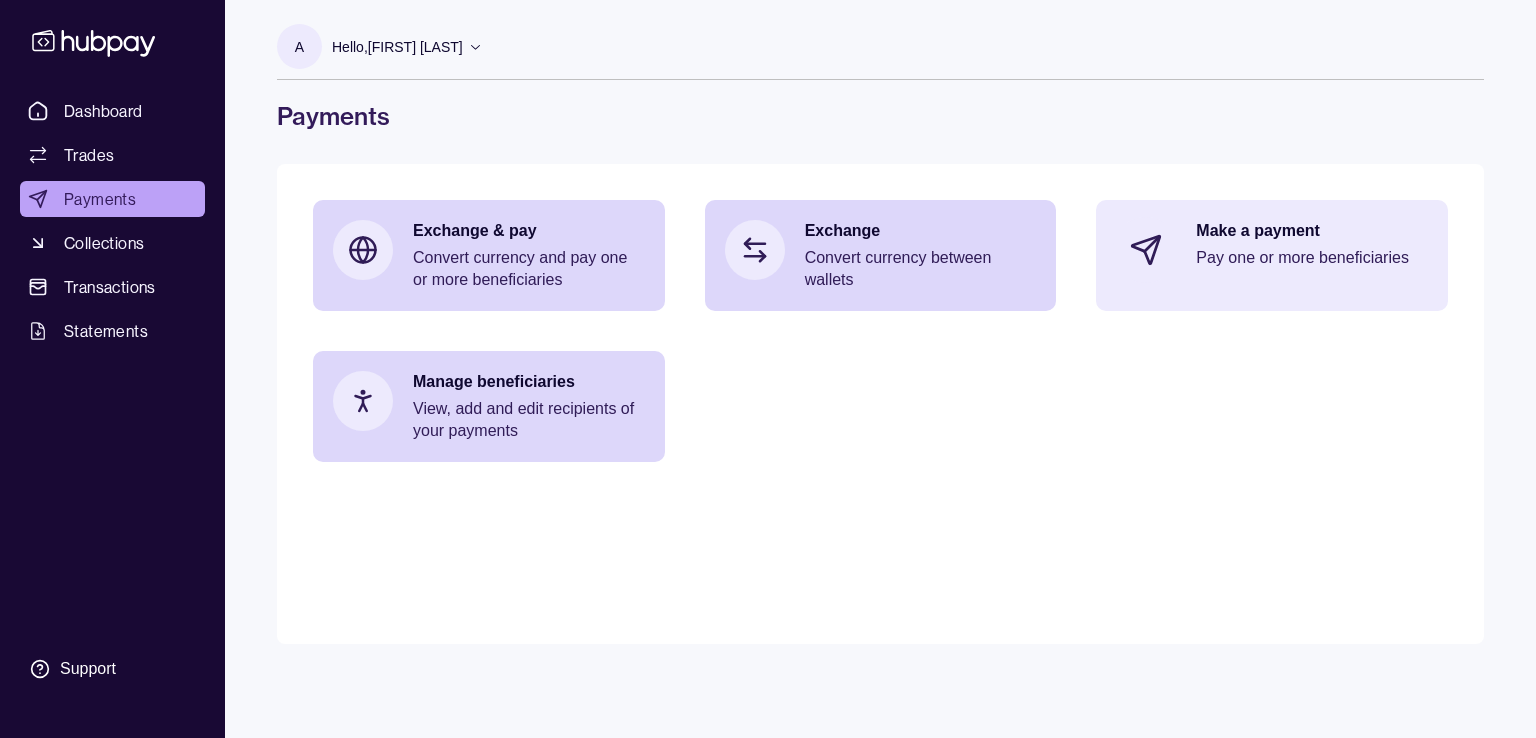 click on "Pay one or more beneficiaries" at bounding box center (1312, 258) 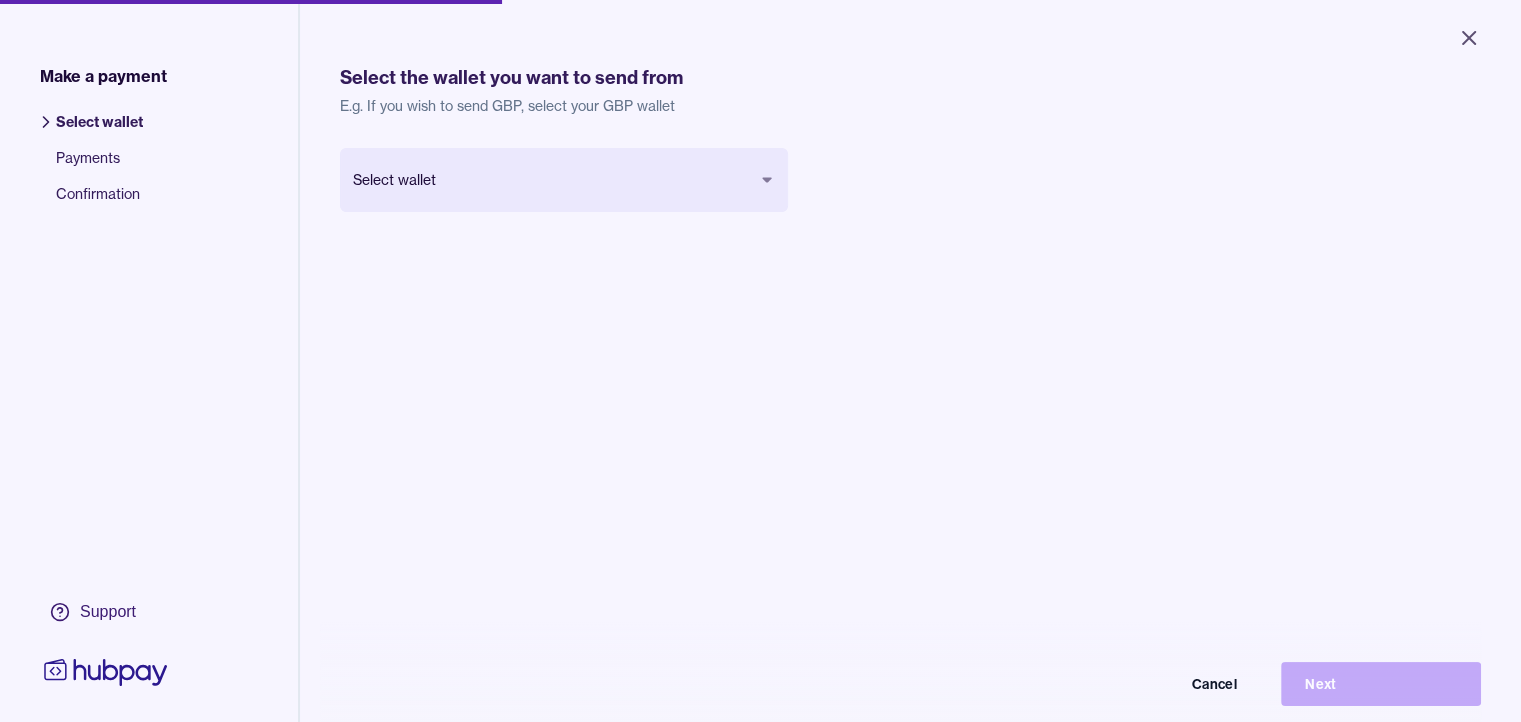 click on "Close Make a payment Select wallet Payments Confirmation Support Select the wallet you want to send from E.g. If you wish to send GBP, select your GBP wallet Select wallet Cancel Next Make a payment | Hubpay" at bounding box center (760, 361) 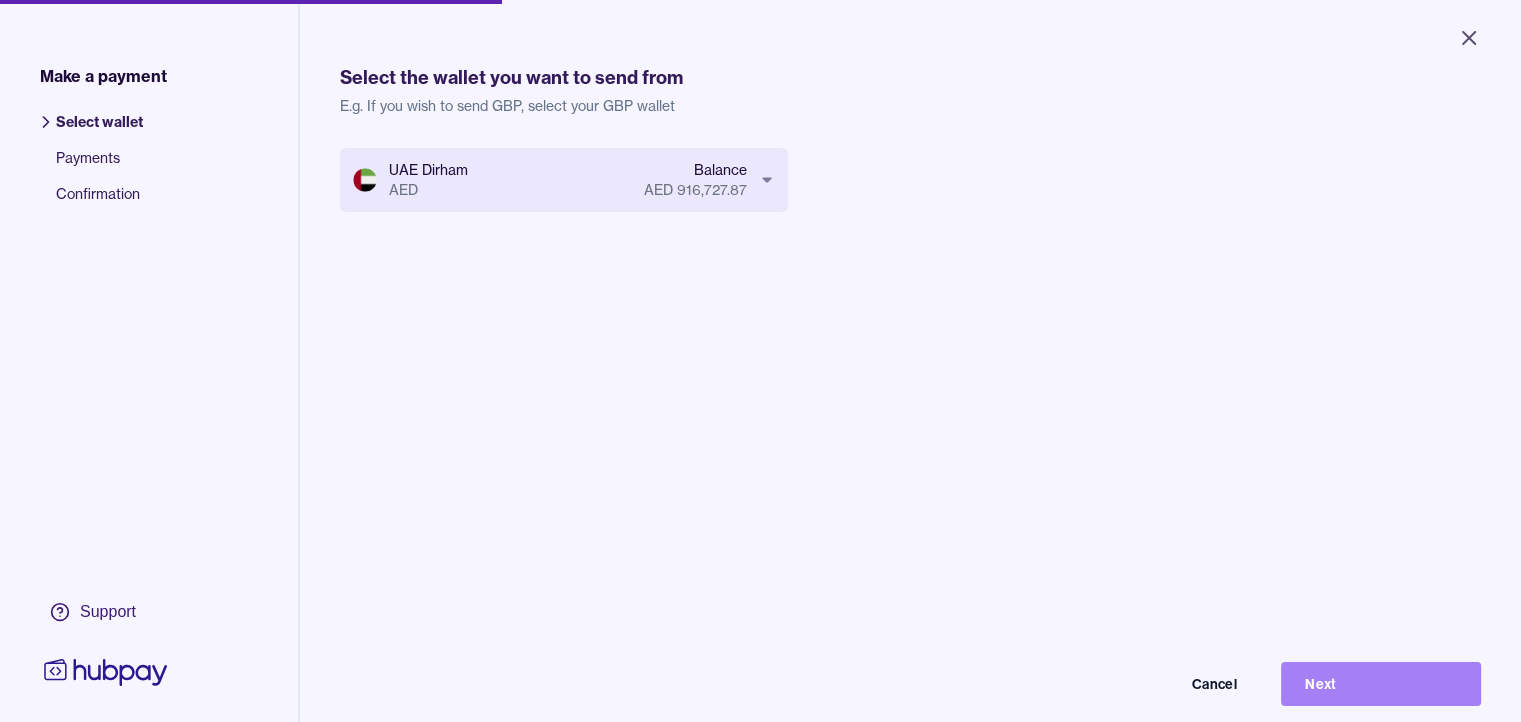 click on "Next" at bounding box center (1381, 684) 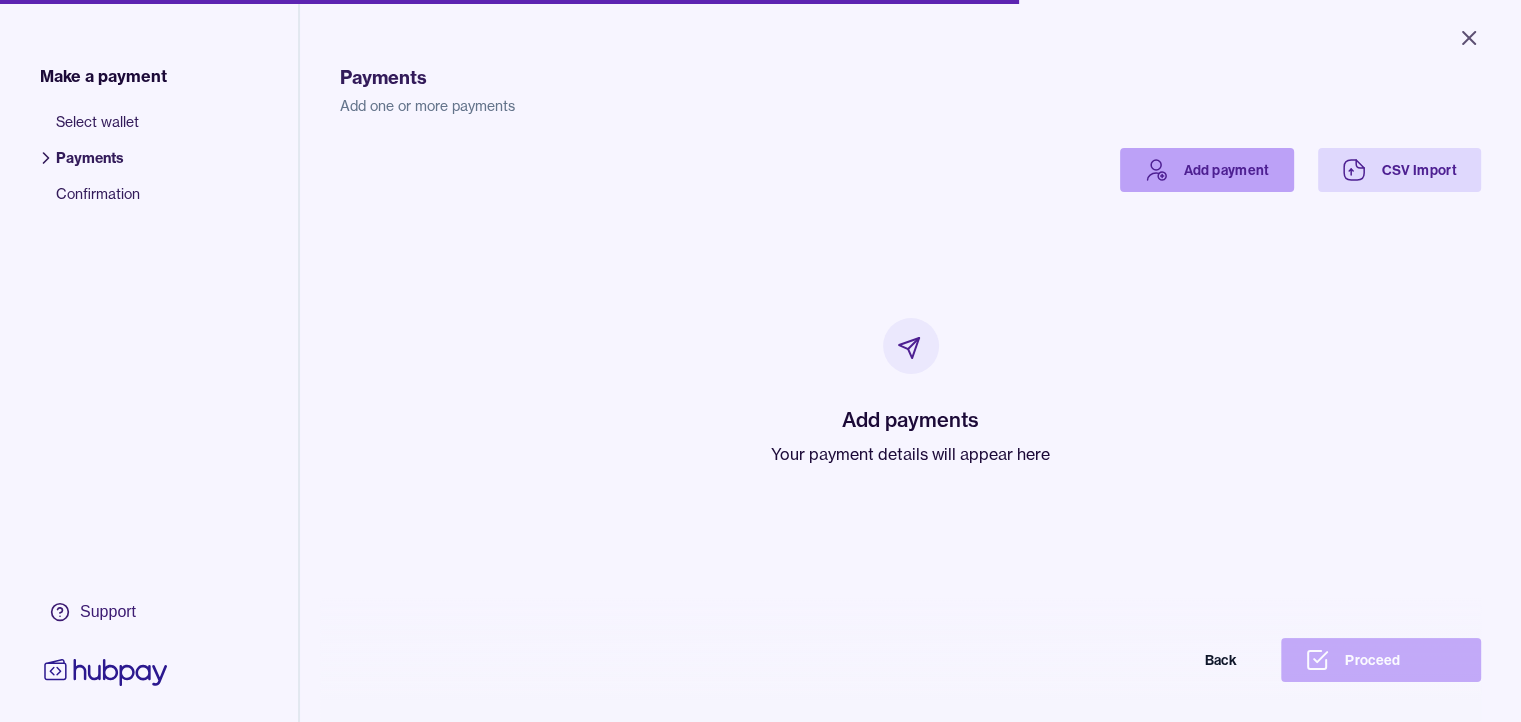 click on "Add payment" at bounding box center (1207, 170) 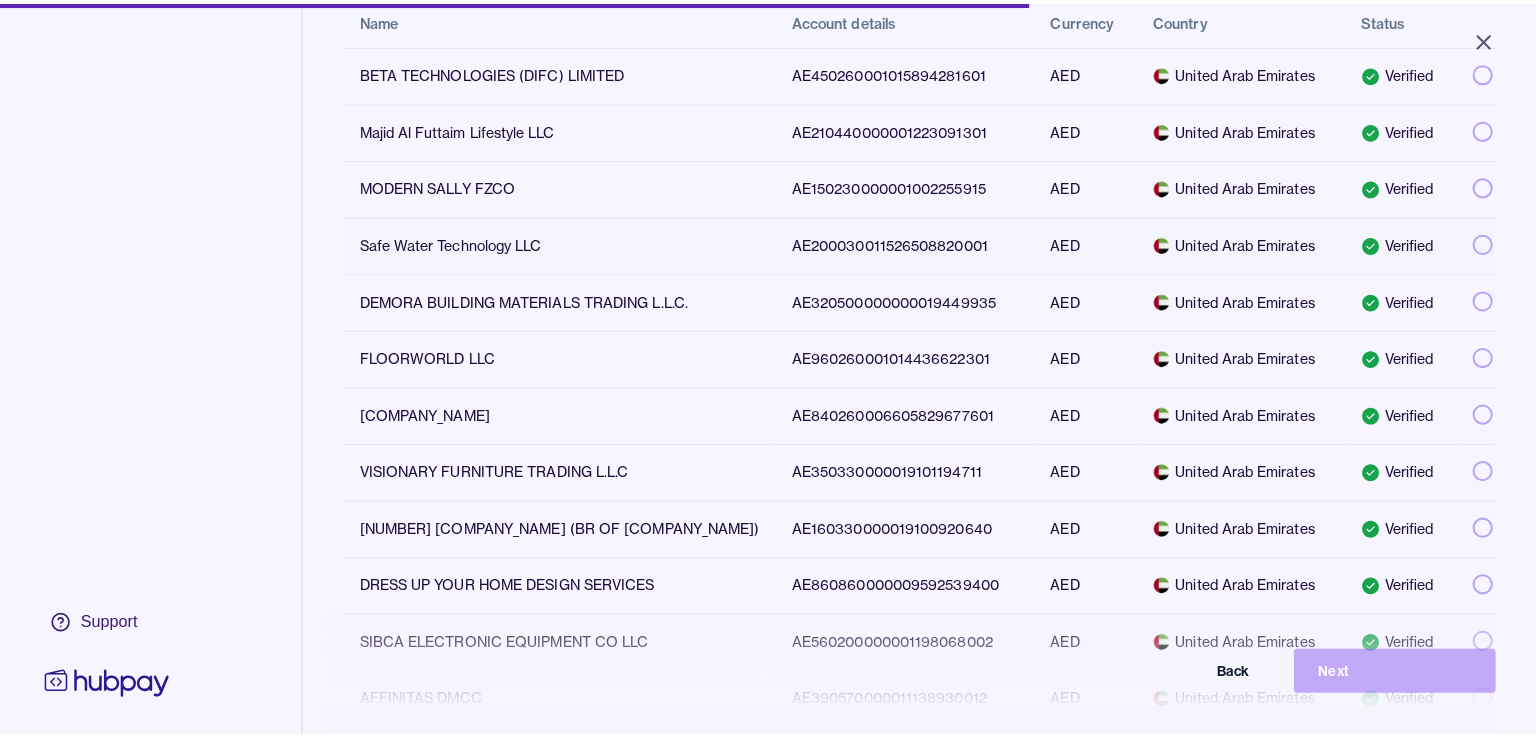 scroll, scrollTop: 300, scrollLeft: 0, axis: vertical 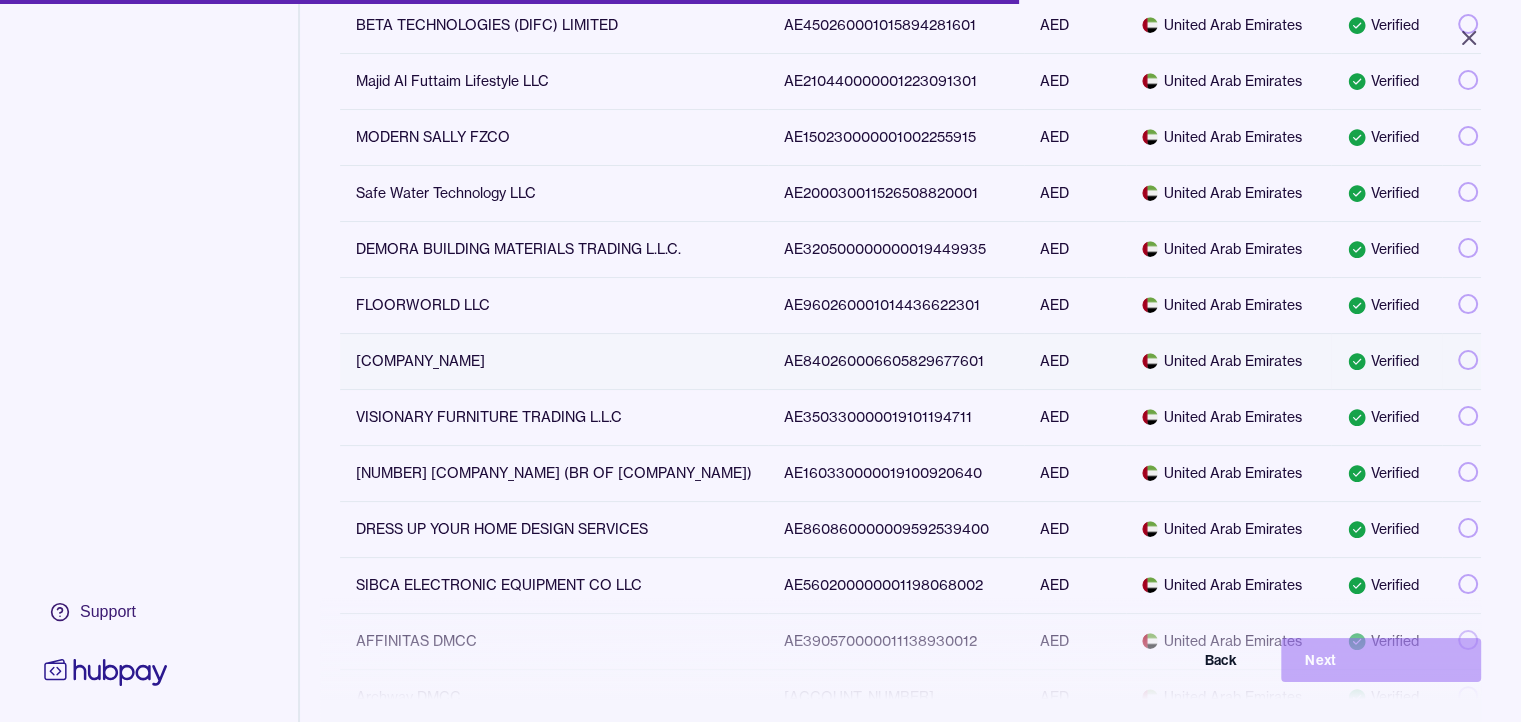 drag, startPoint x: 1022, startPoint y: 469, endPoint x: 1064, endPoint y: 485, distance: 44.94441 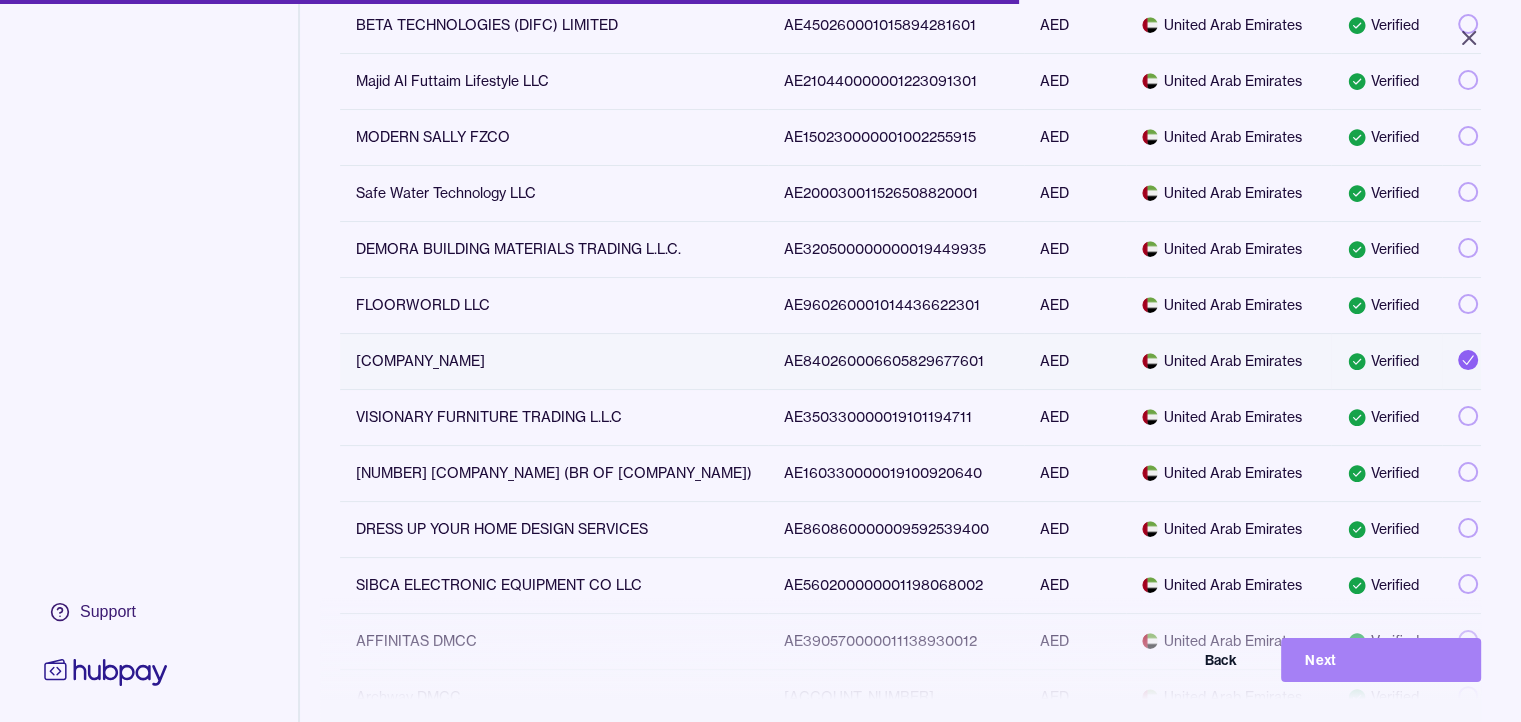 click on "Next" at bounding box center [1381, 660] 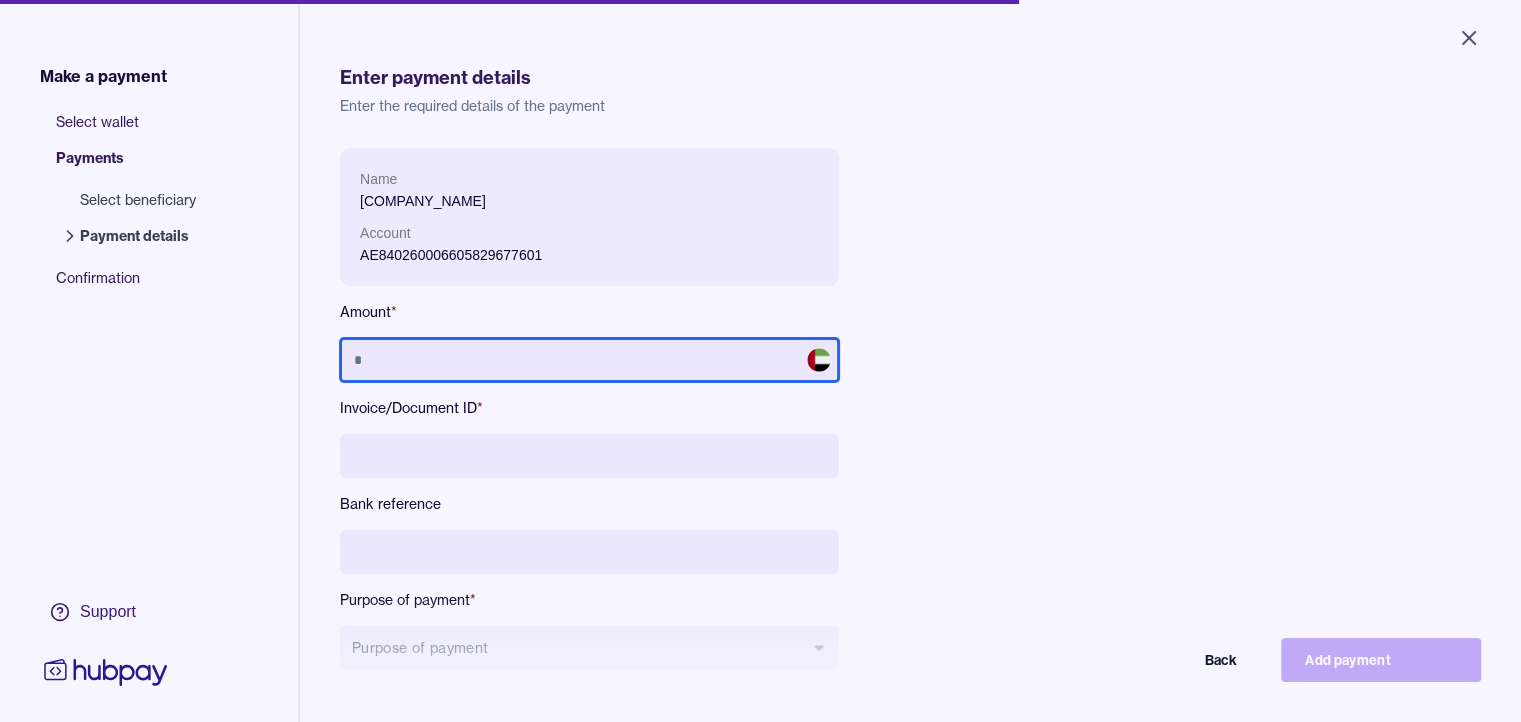 click at bounding box center [589, 360] 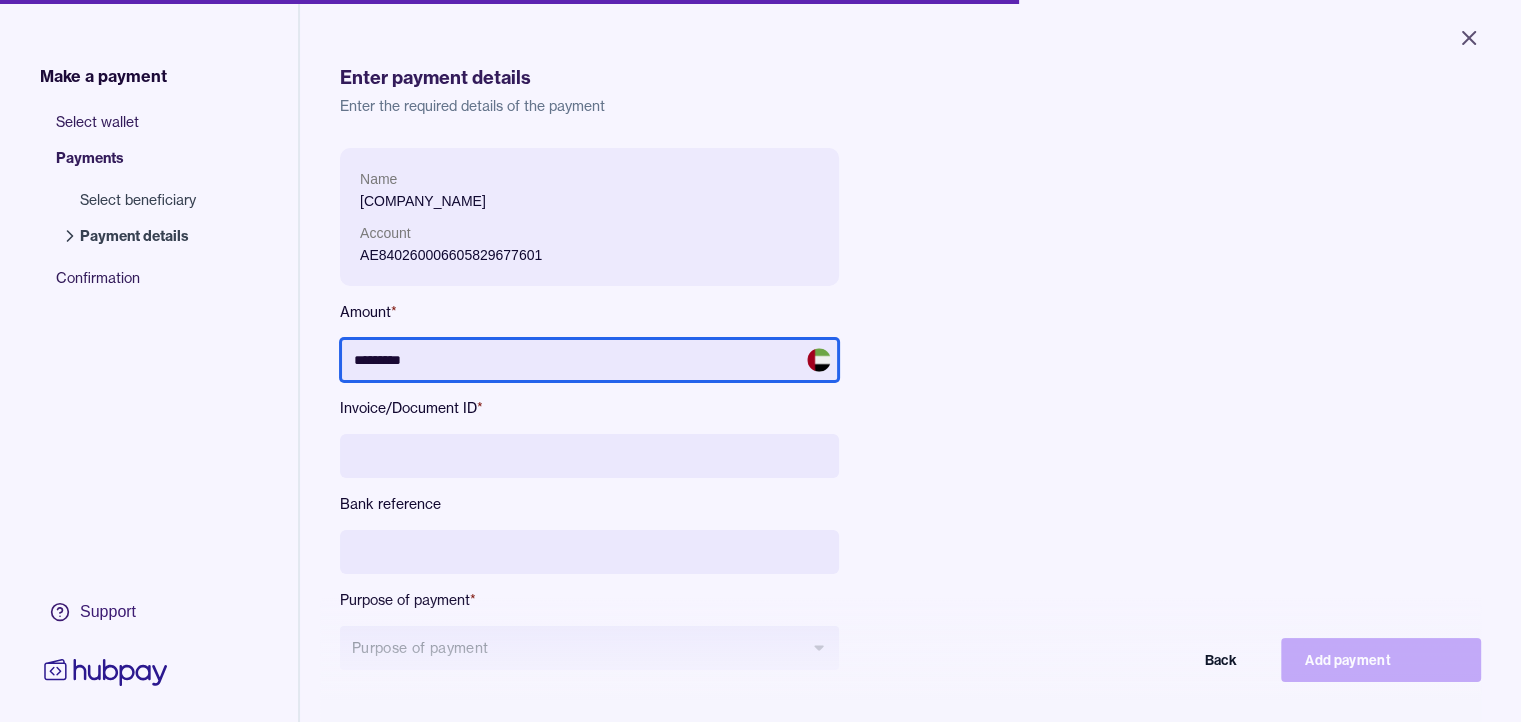 type on "*********" 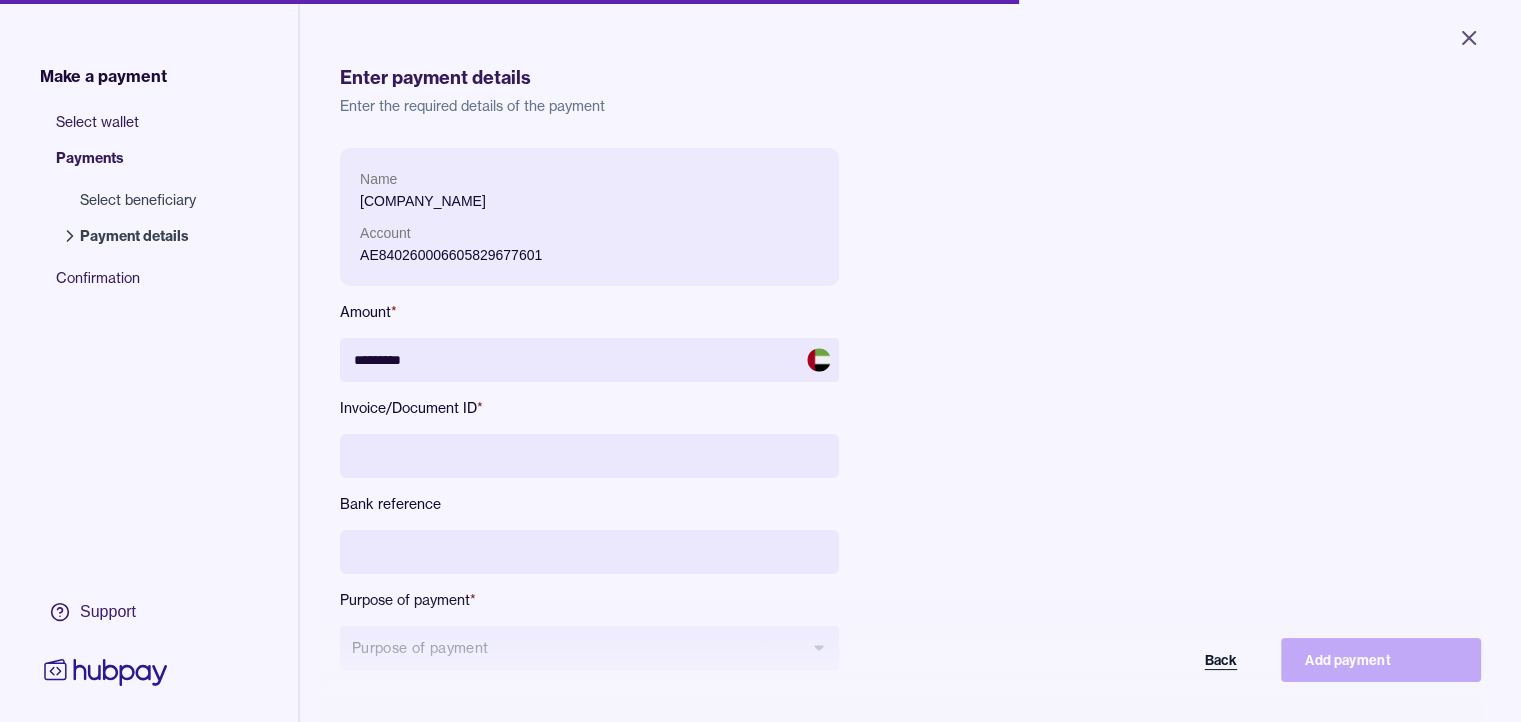 click on "Back" at bounding box center (1161, 660) 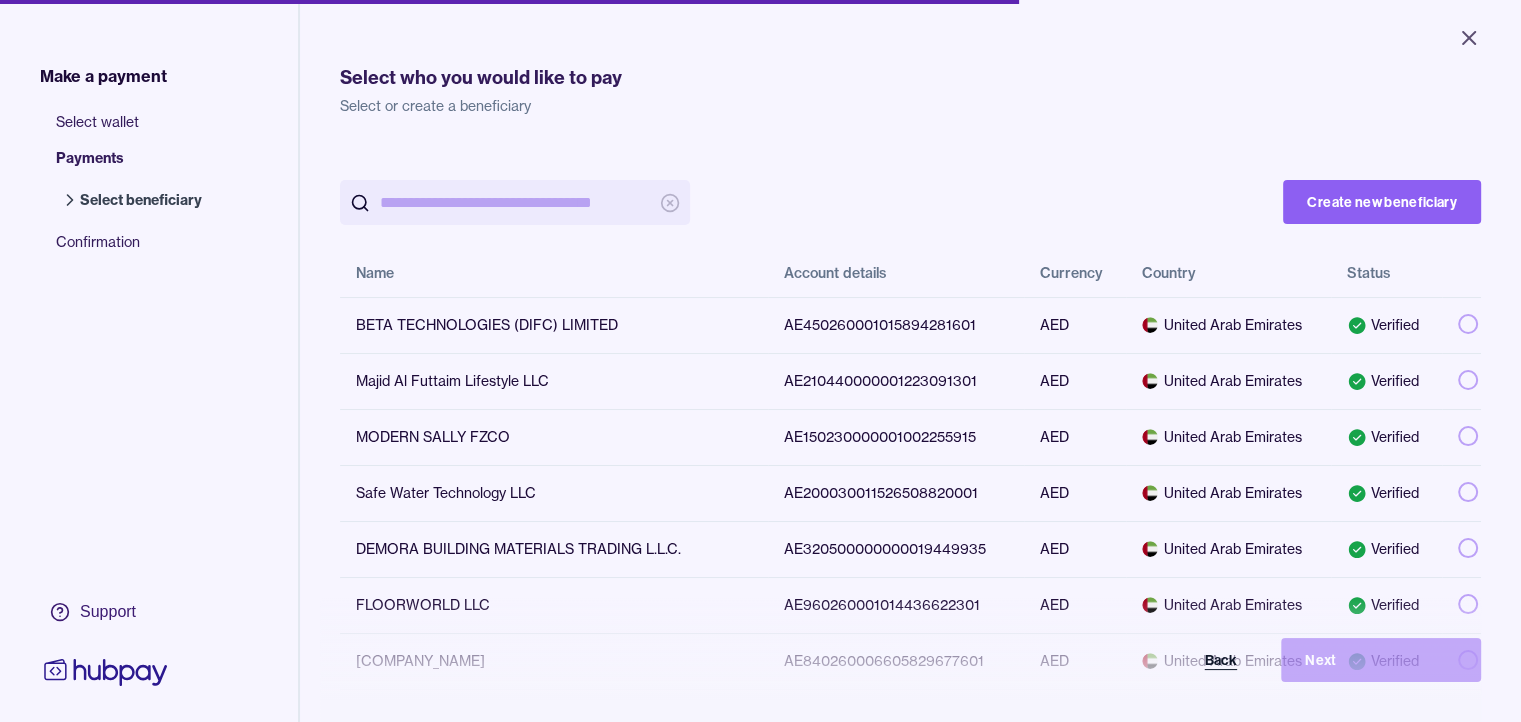 click on "Back" at bounding box center [1161, 660] 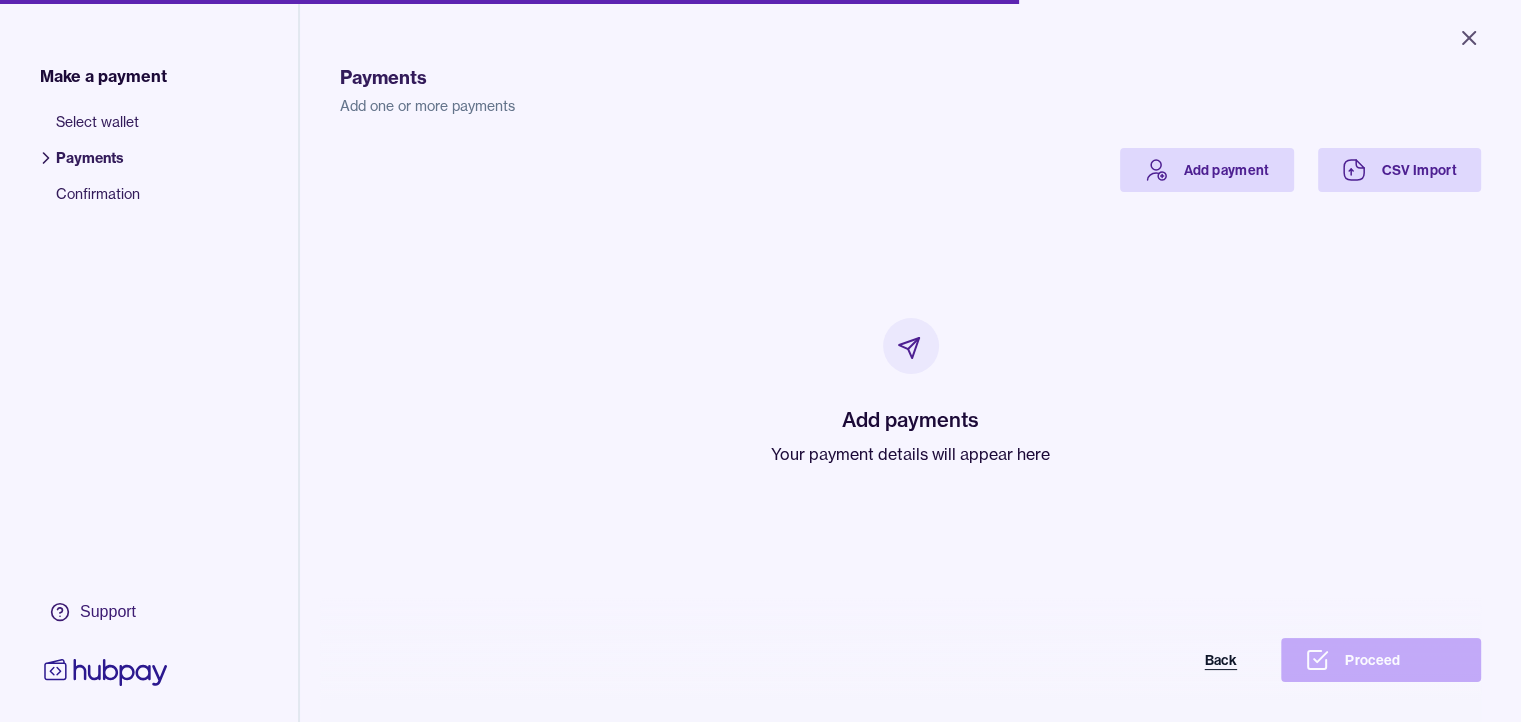 click on "Back" at bounding box center [1161, 660] 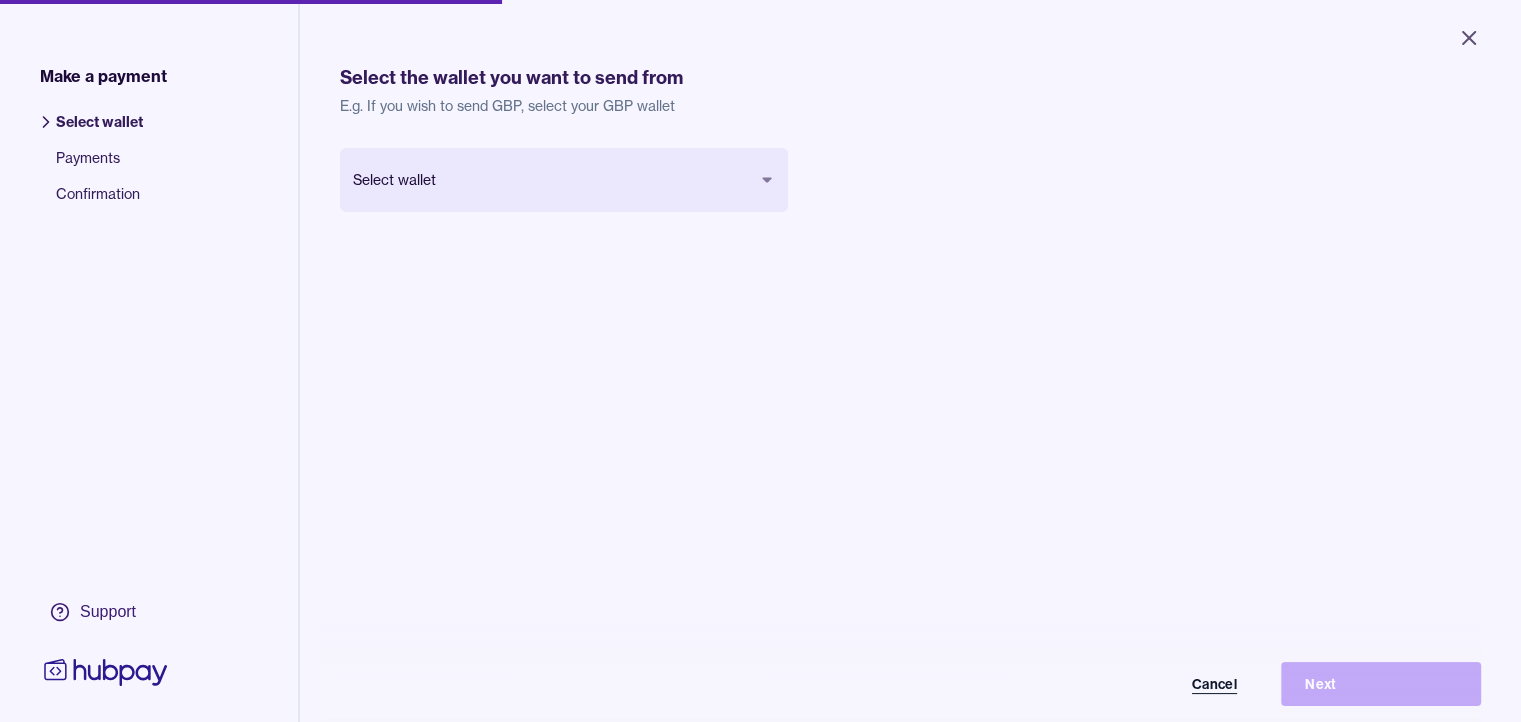 click on "Cancel" at bounding box center (1161, 684) 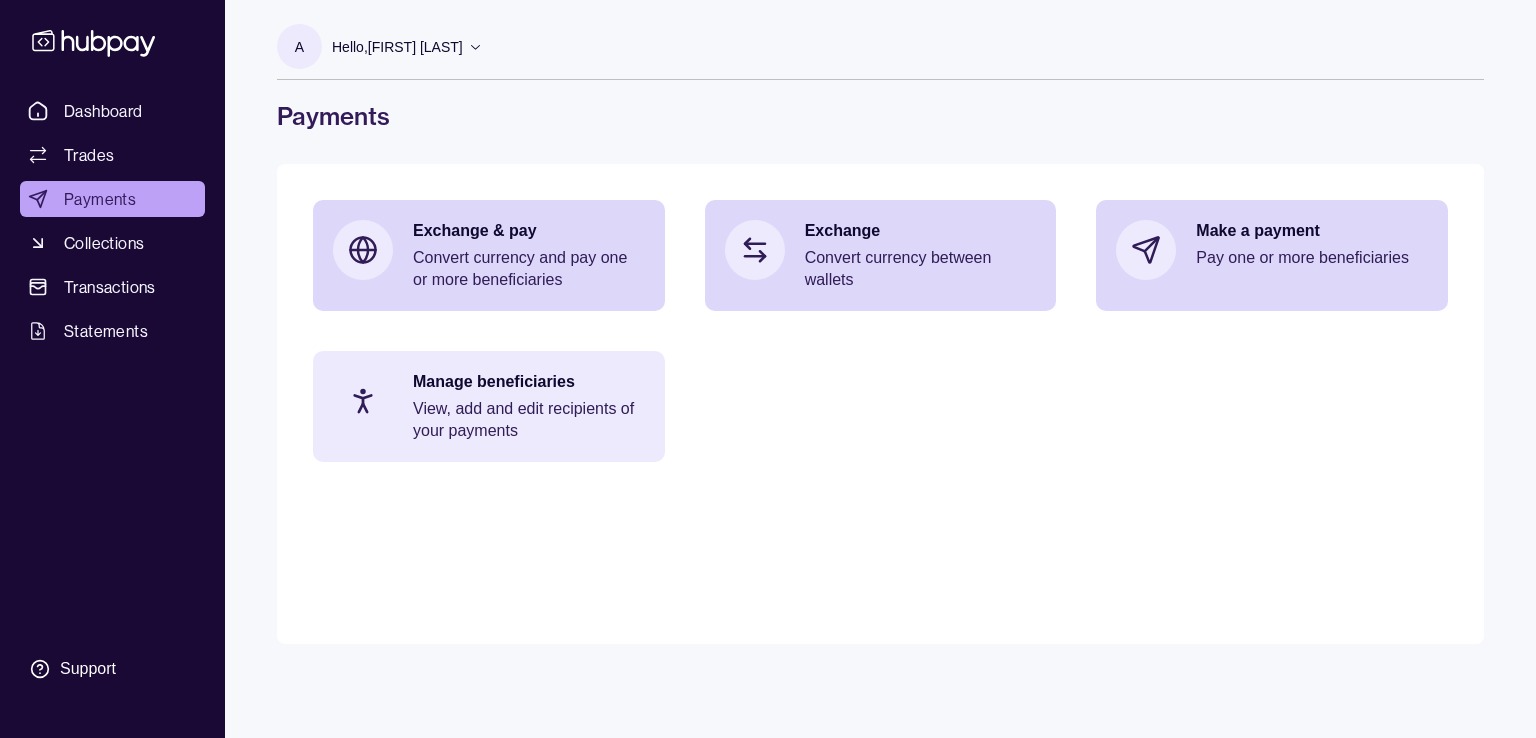 click on "Manage beneficiaries" at bounding box center [529, 382] 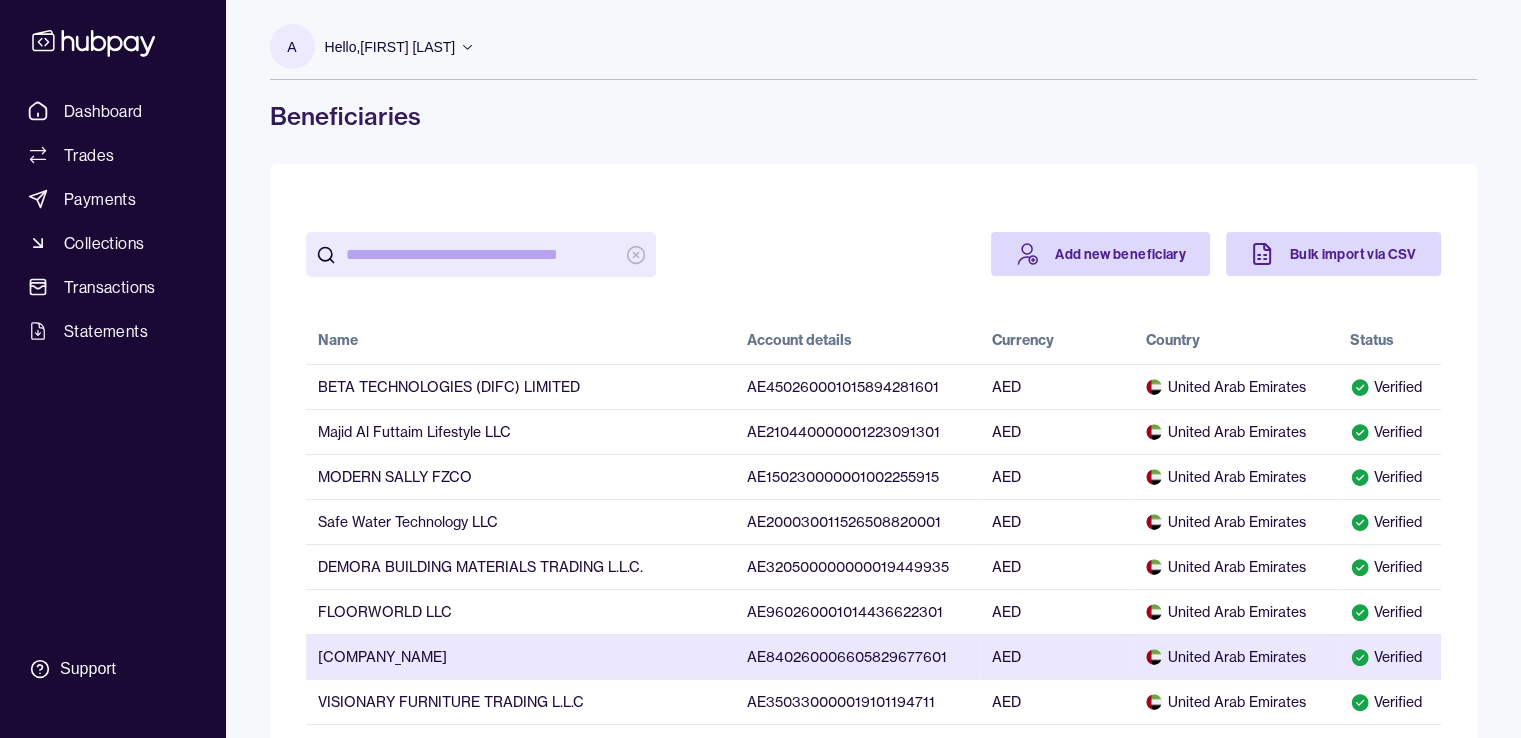 click on "[COMPANY_NAME]" at bounding box center (520, 656) 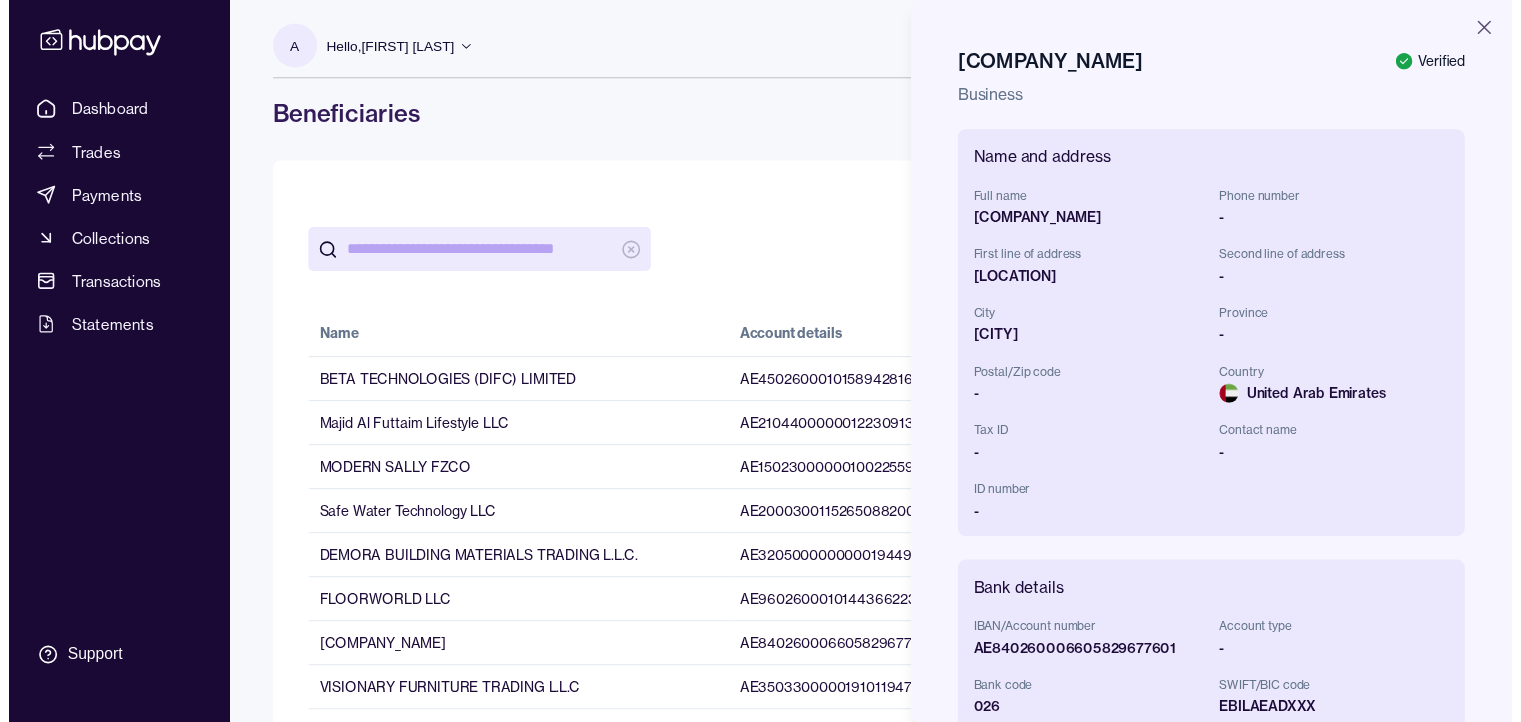 scroll, scrollTop: 500, scrollLeft: 0, axis: vertical 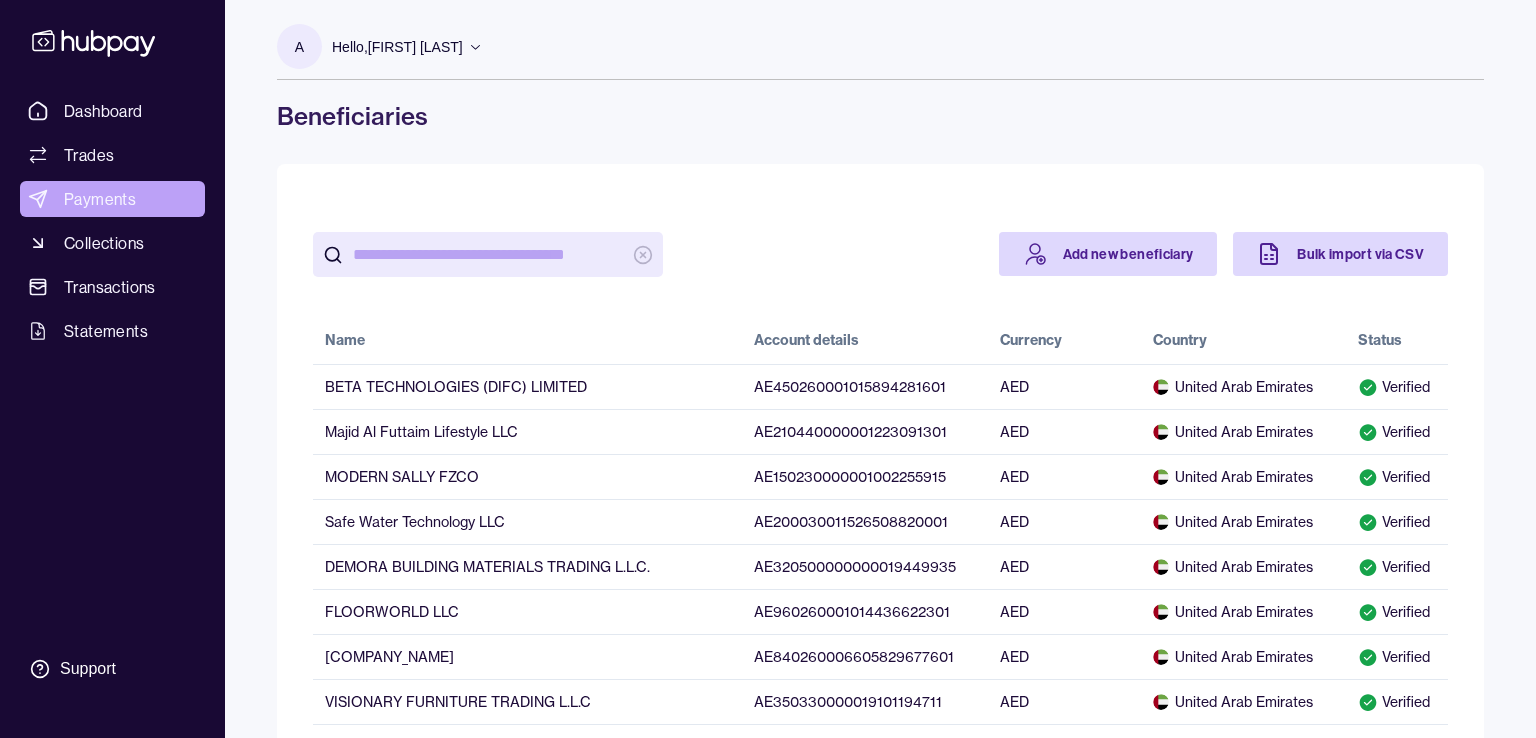 drag, startPoint x: 120, startPoint y: 216, endPoint x: 120, endPoint y: 205, distance: 11 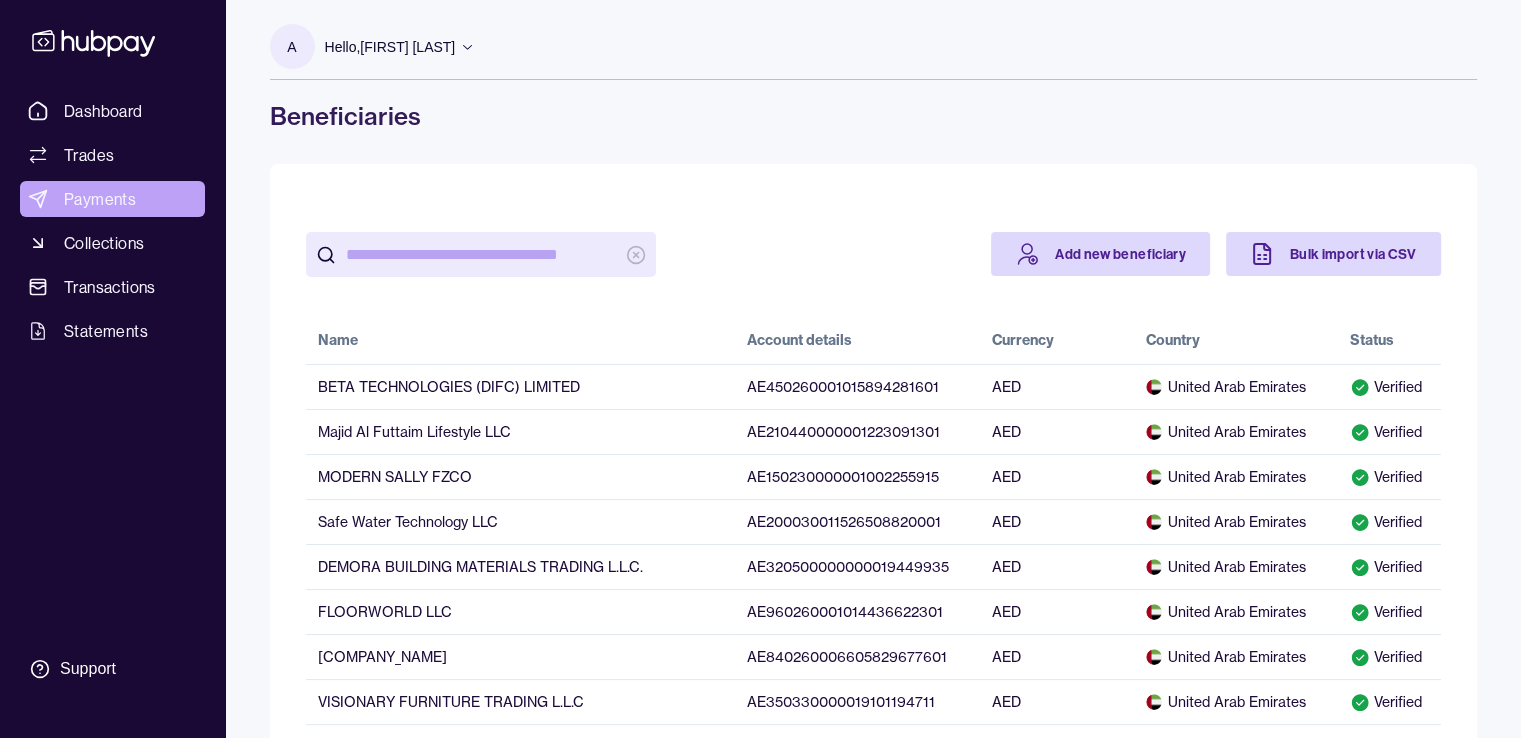 click on "Payments" at bounding box center (112, 199) 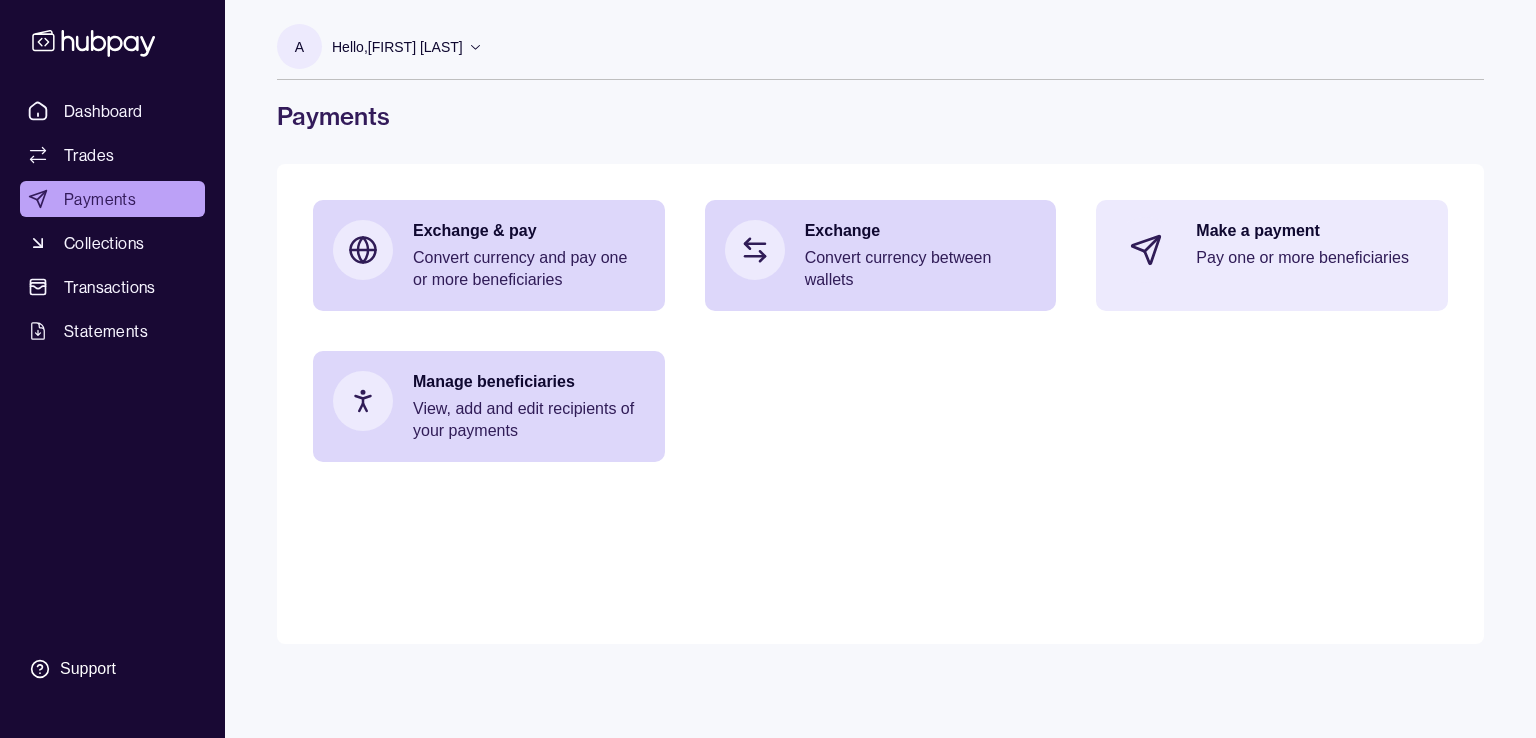 click on "Pay one or more beneficiaries" at bounding box center [1312, 258] 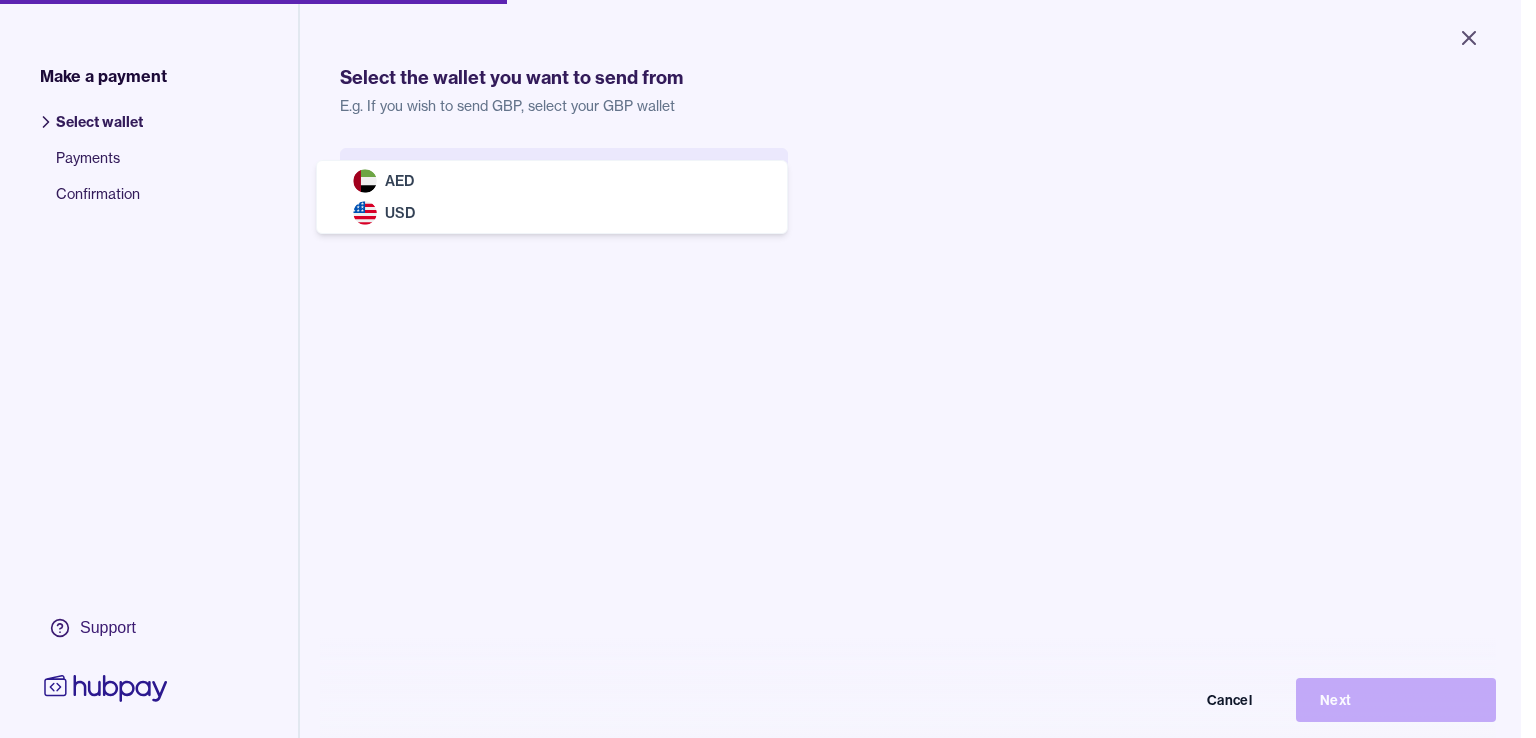 click on "Close Make a payment Select wallet Payments Confirmation Support Select the wallet you want to send from E.g. If you wish to send GBP, select your GBP wallet Select wallet Cancel Next Make a payment | Hubpay AED USD" at bounding box center (760, 369) 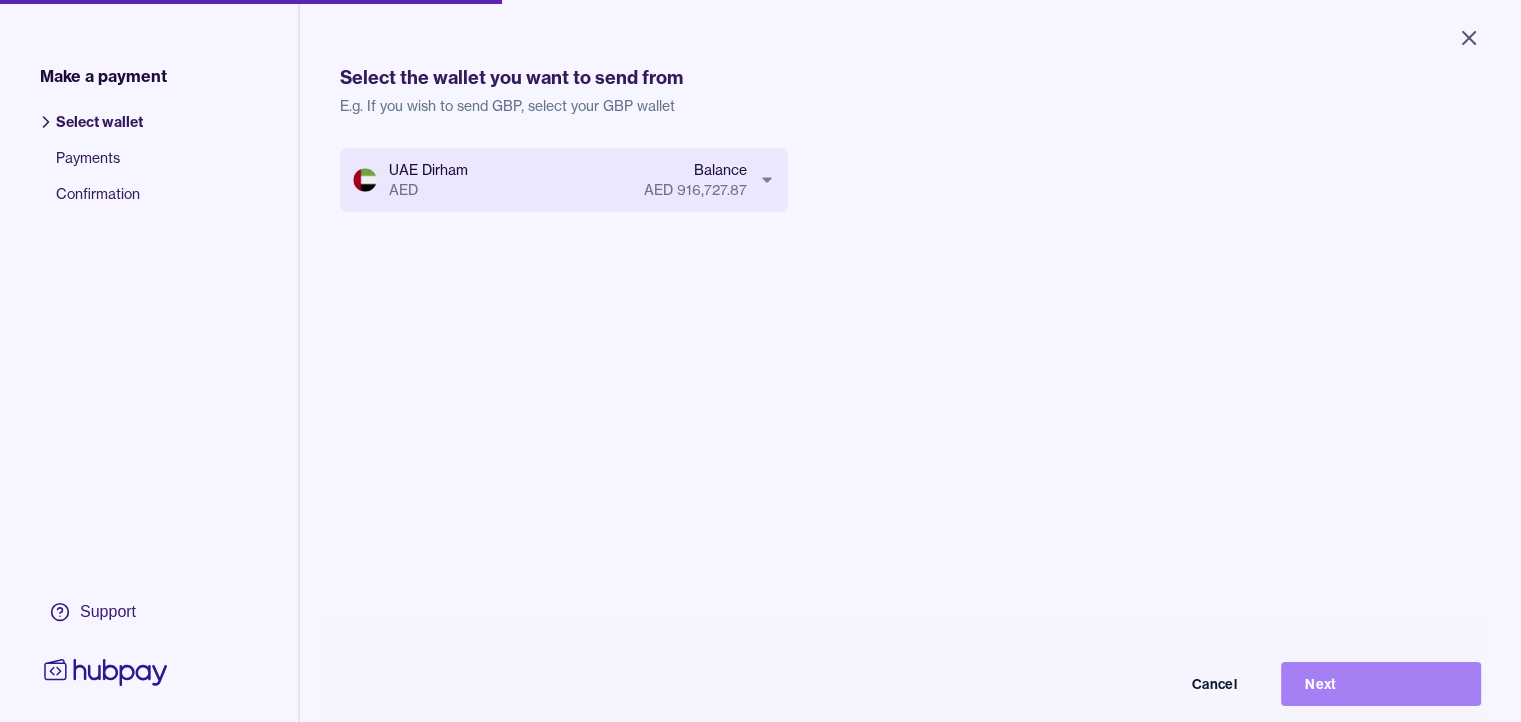 click on "Next" at bounding box center (1381, 684) 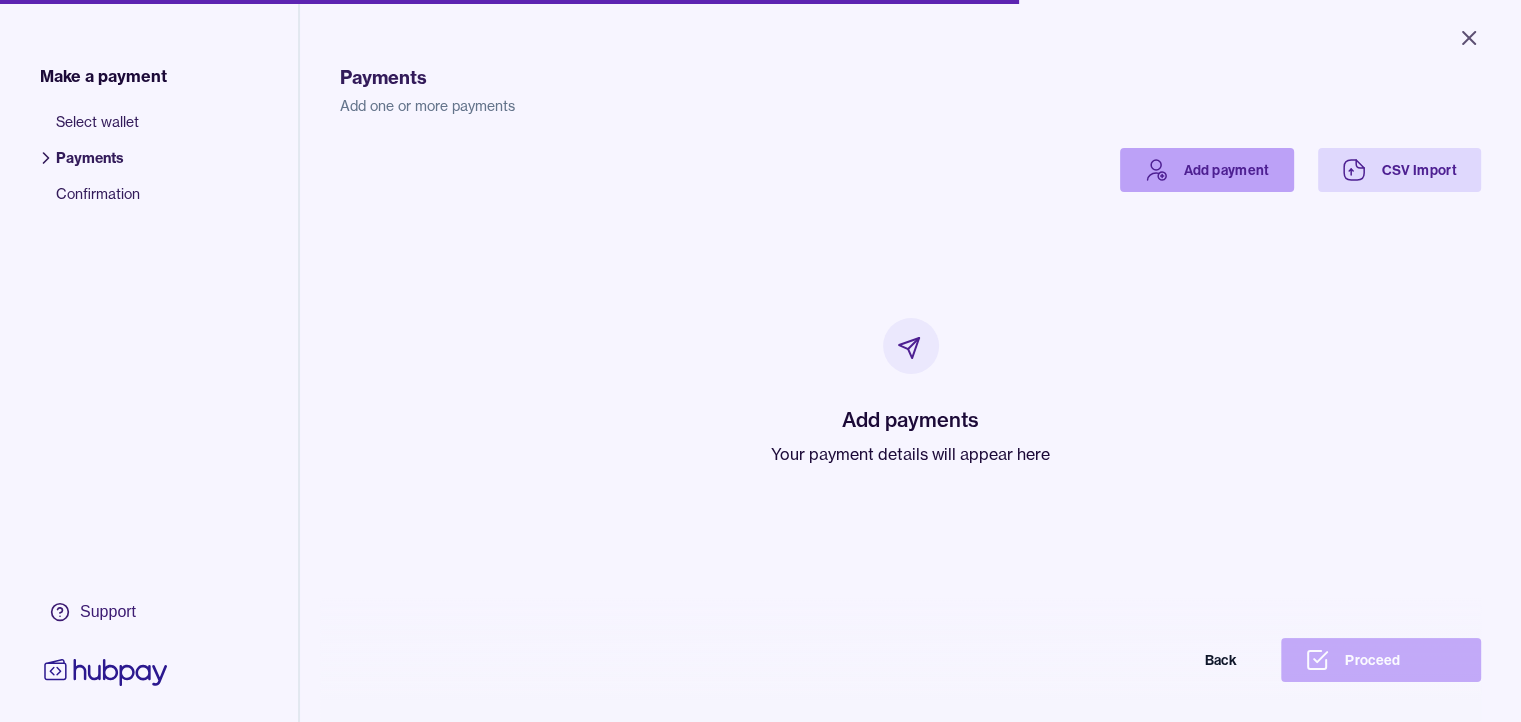 click on "Add payment" at bounding box center (1207, 170) 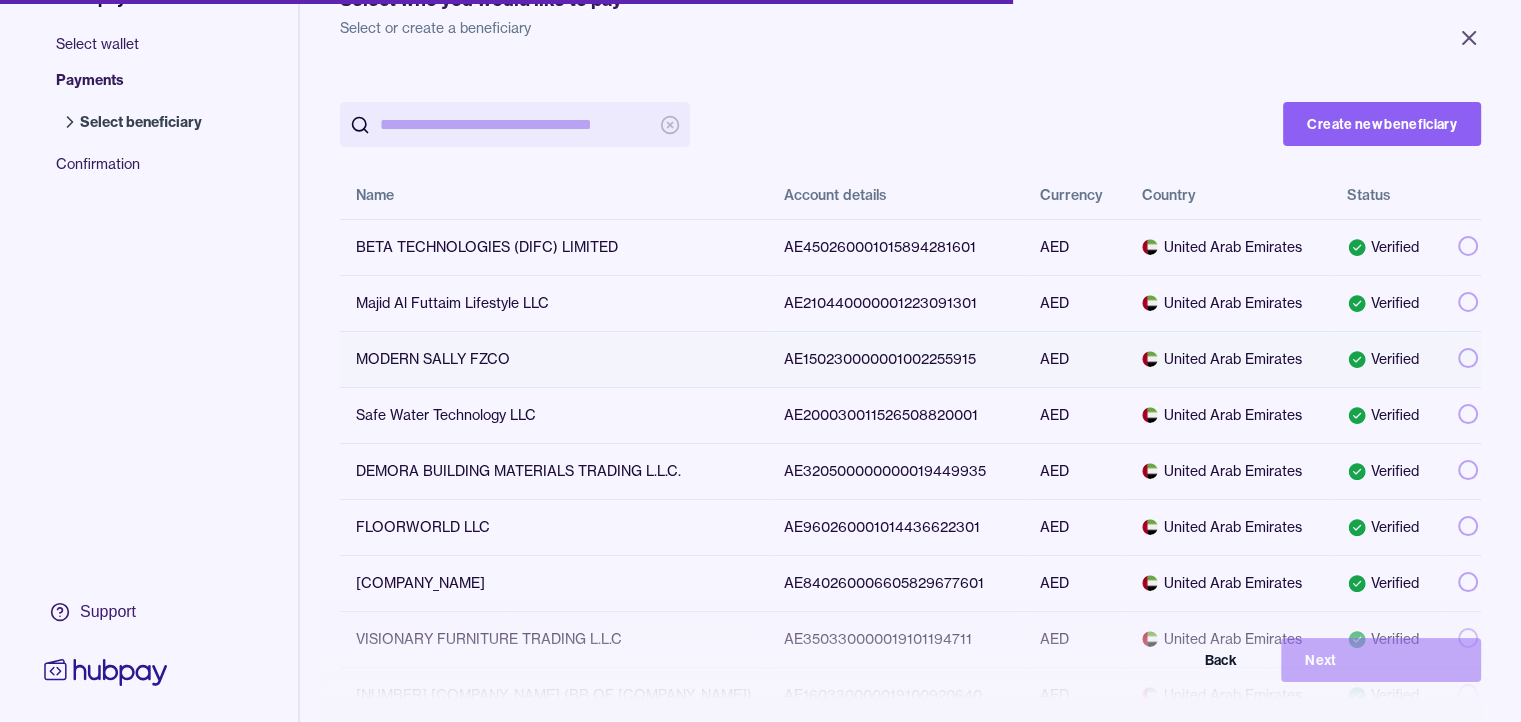 scroll, scrollTop: 400, scrollLeft: 0, axis: vertical 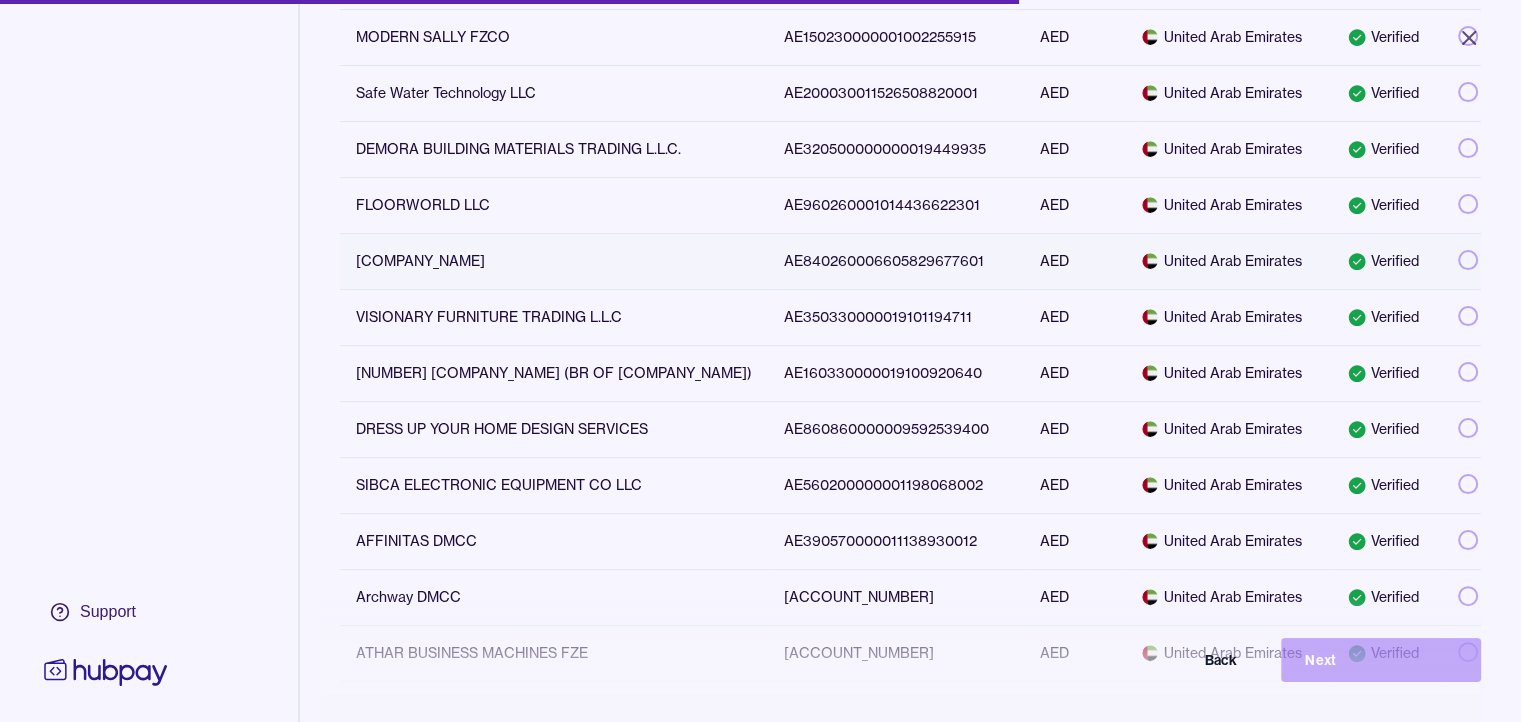 click on "[COMPANY_NAME]" at bounding box center [554, 261] 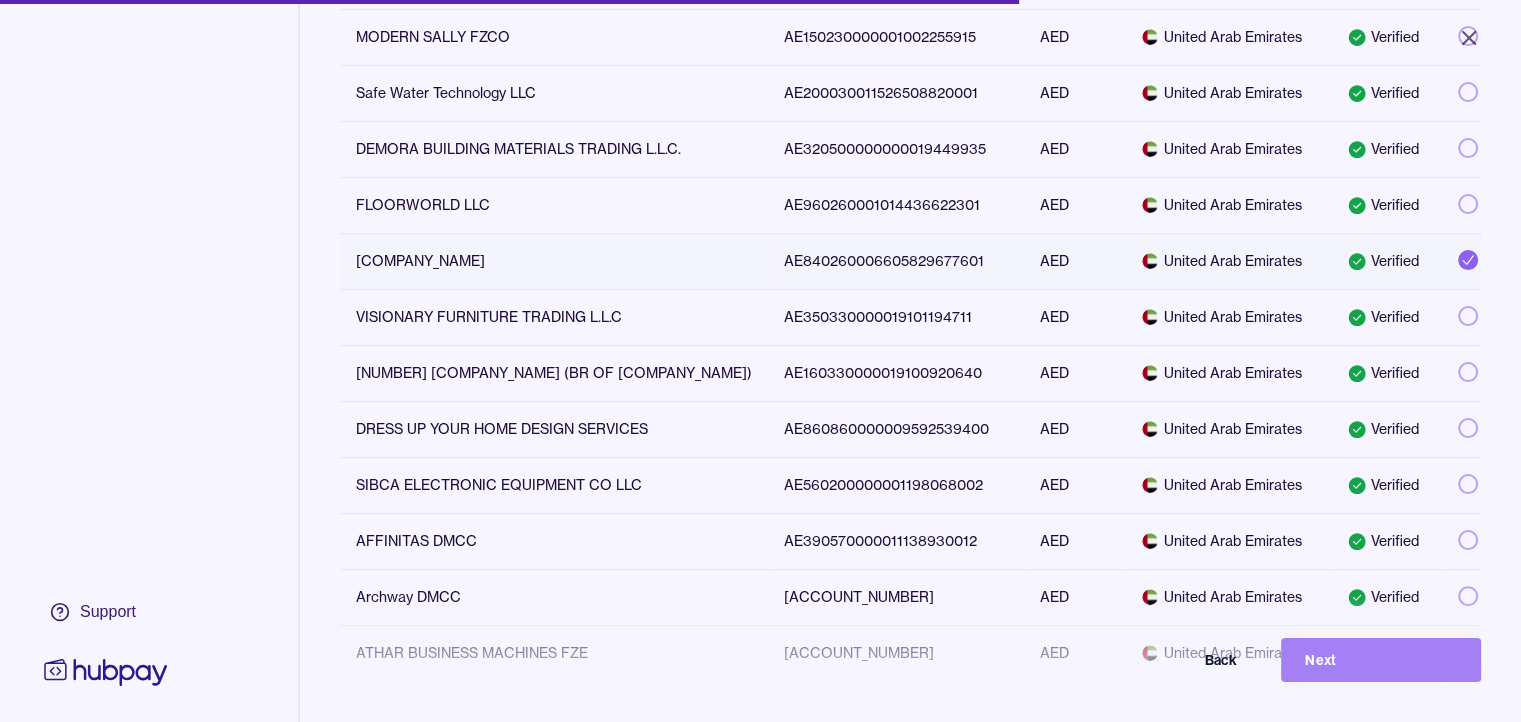 click on "Next" at bounding box center (1381, 660) 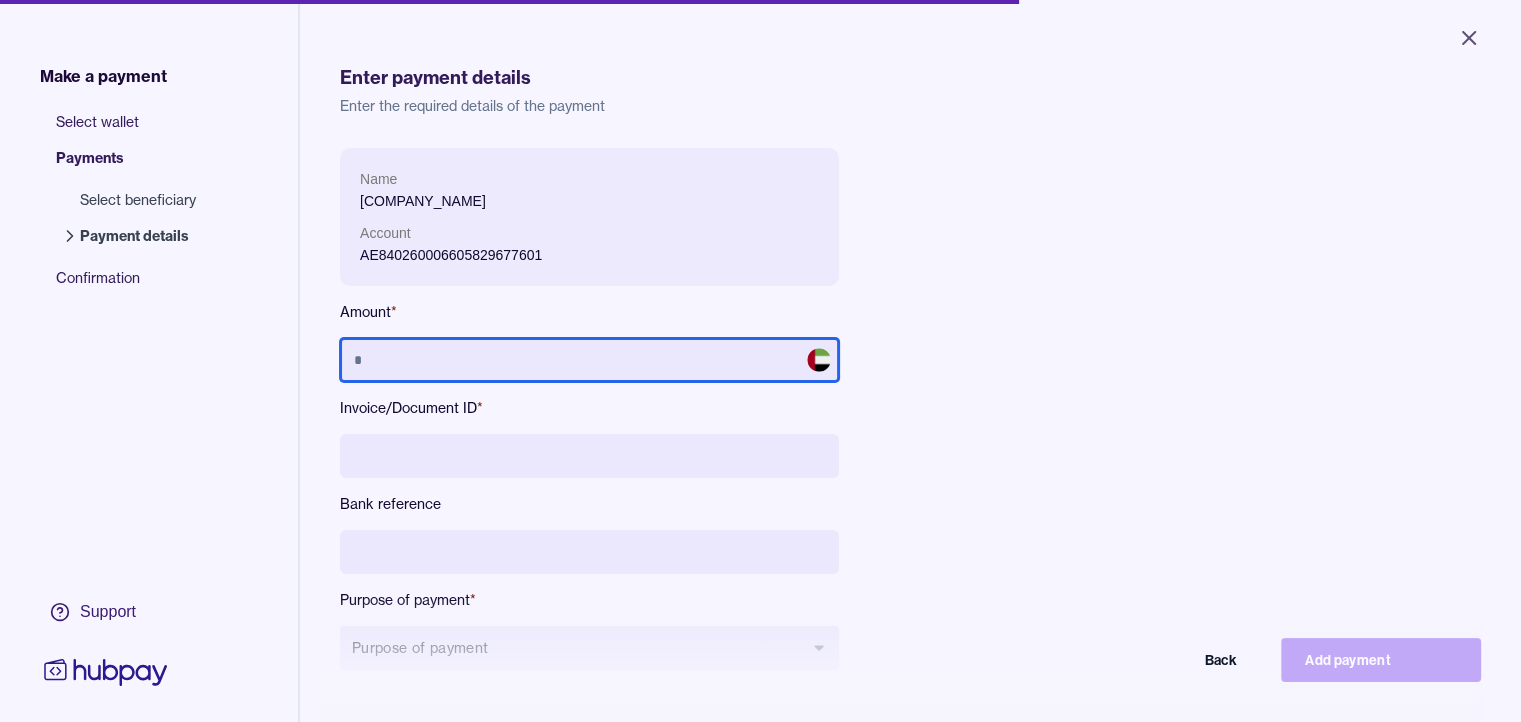 click at bounding box center (589, 360) 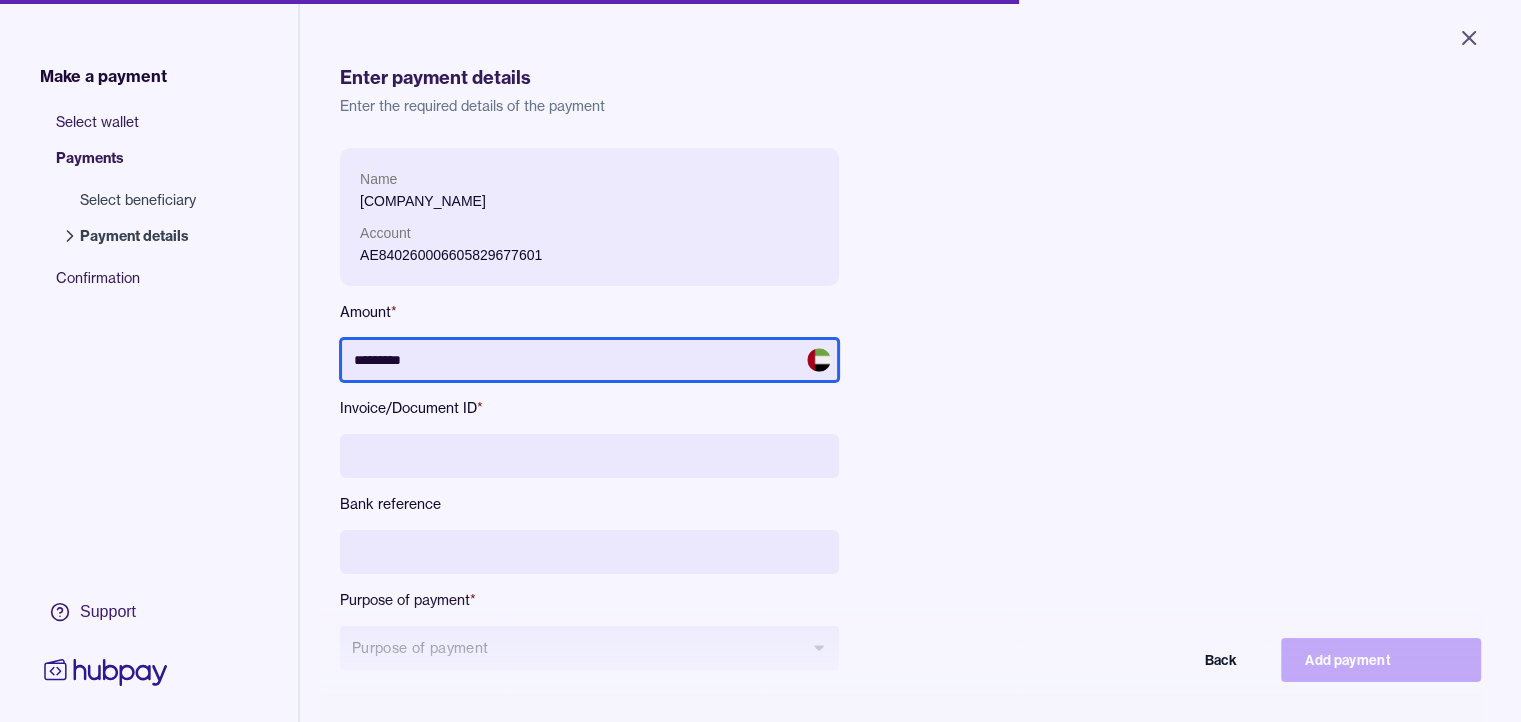 type on "*********" 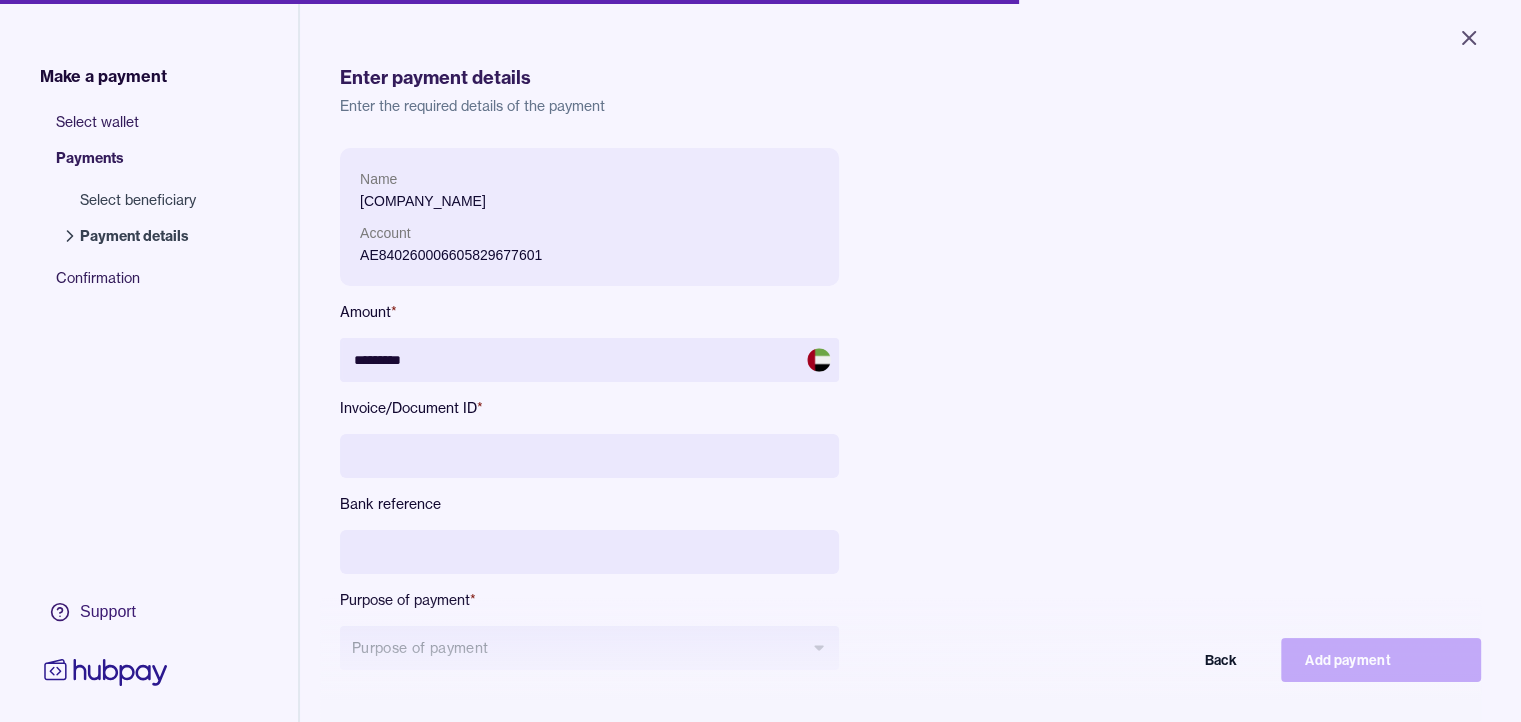 click at bounding box center [589, 456] 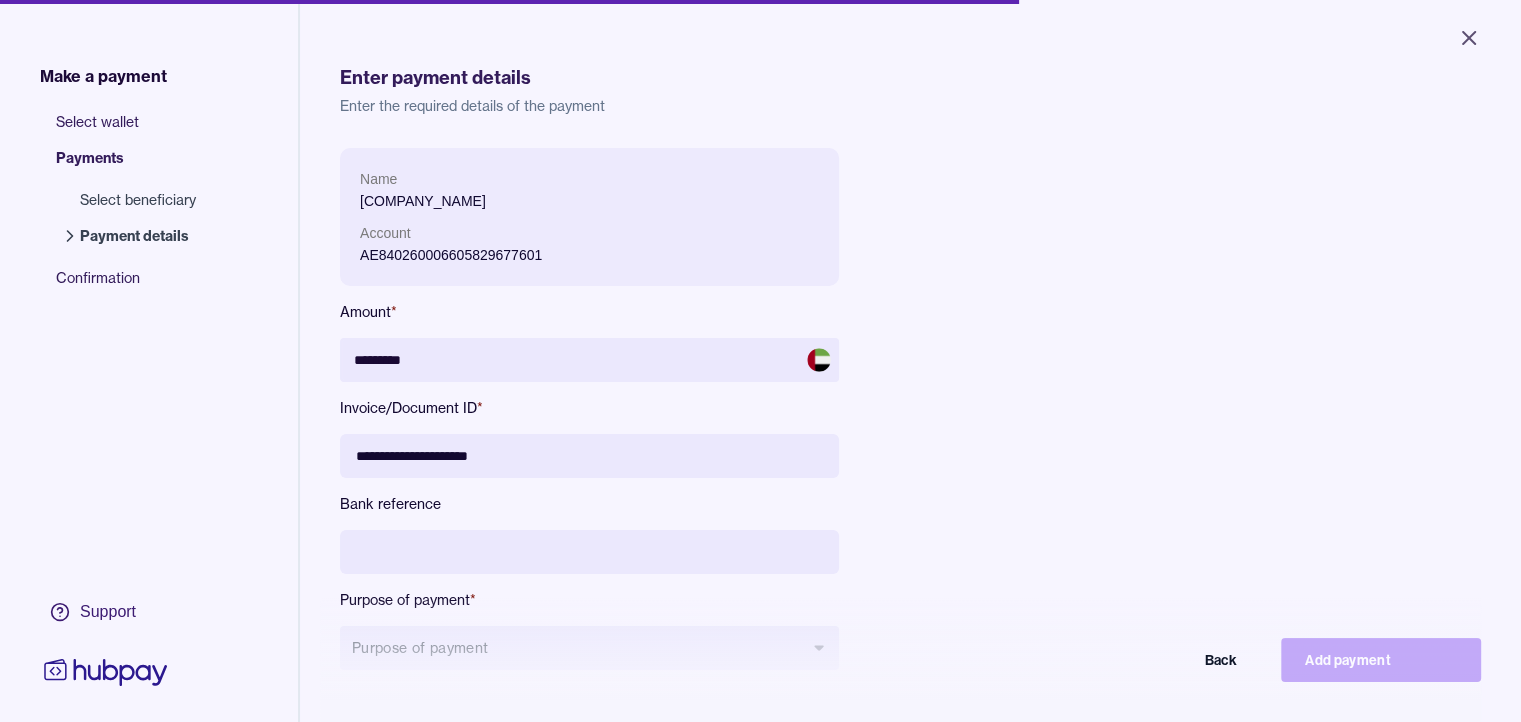 click on "**********" at bounding box center (589, 456) 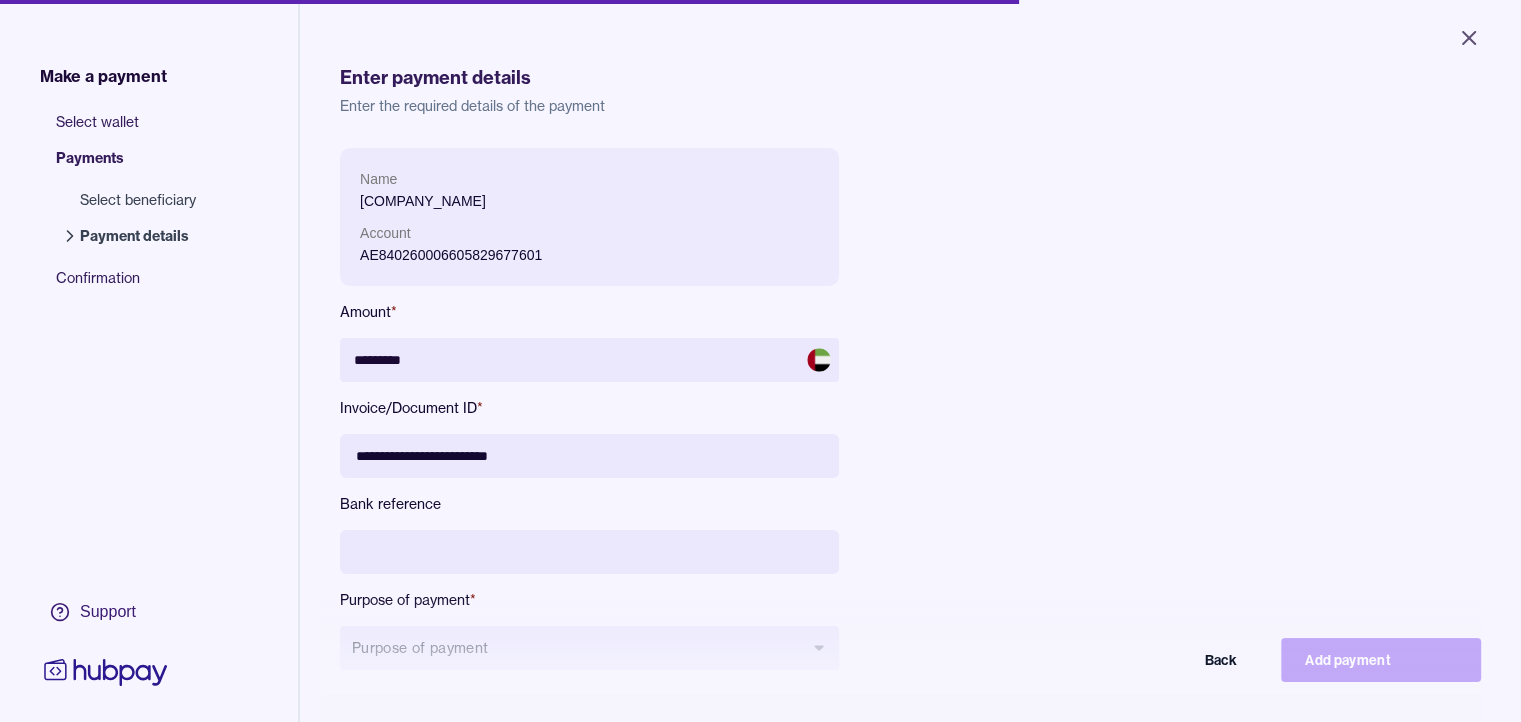 drag, startPoint x: 461, startPoint y: 477, endPoint x: 492, endPoint y: 477, distance: 31 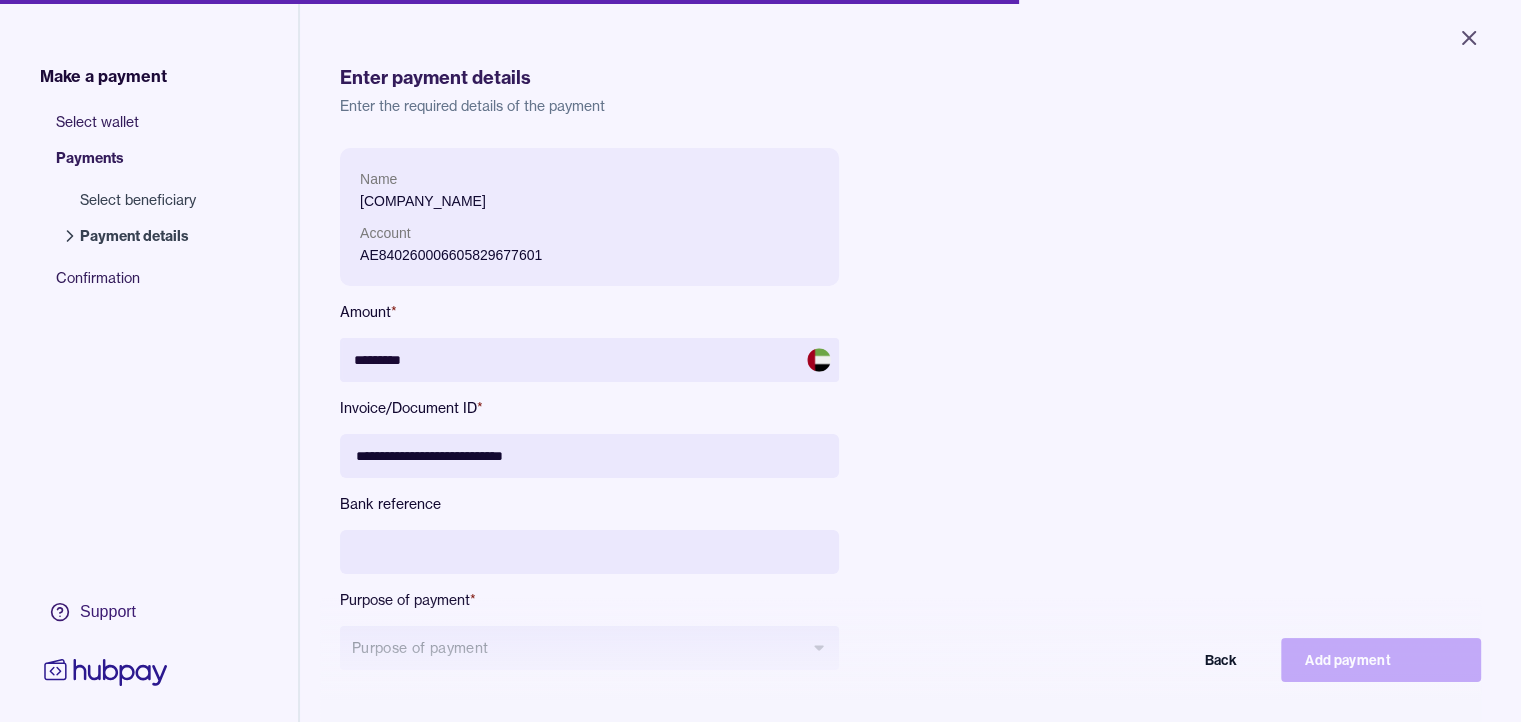 type on "**********" 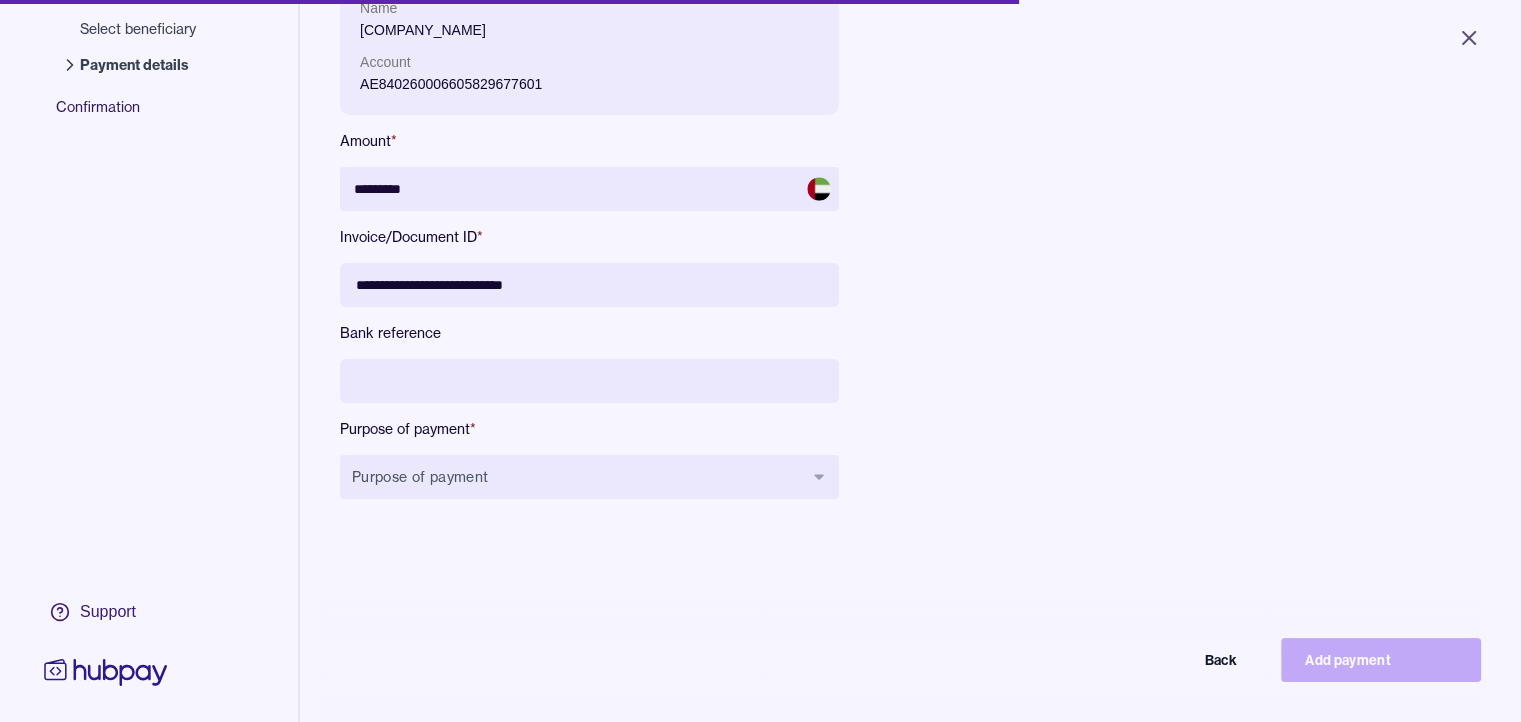 scroll, scrollTop: 283, scrollLeft: 0, axis: vertical 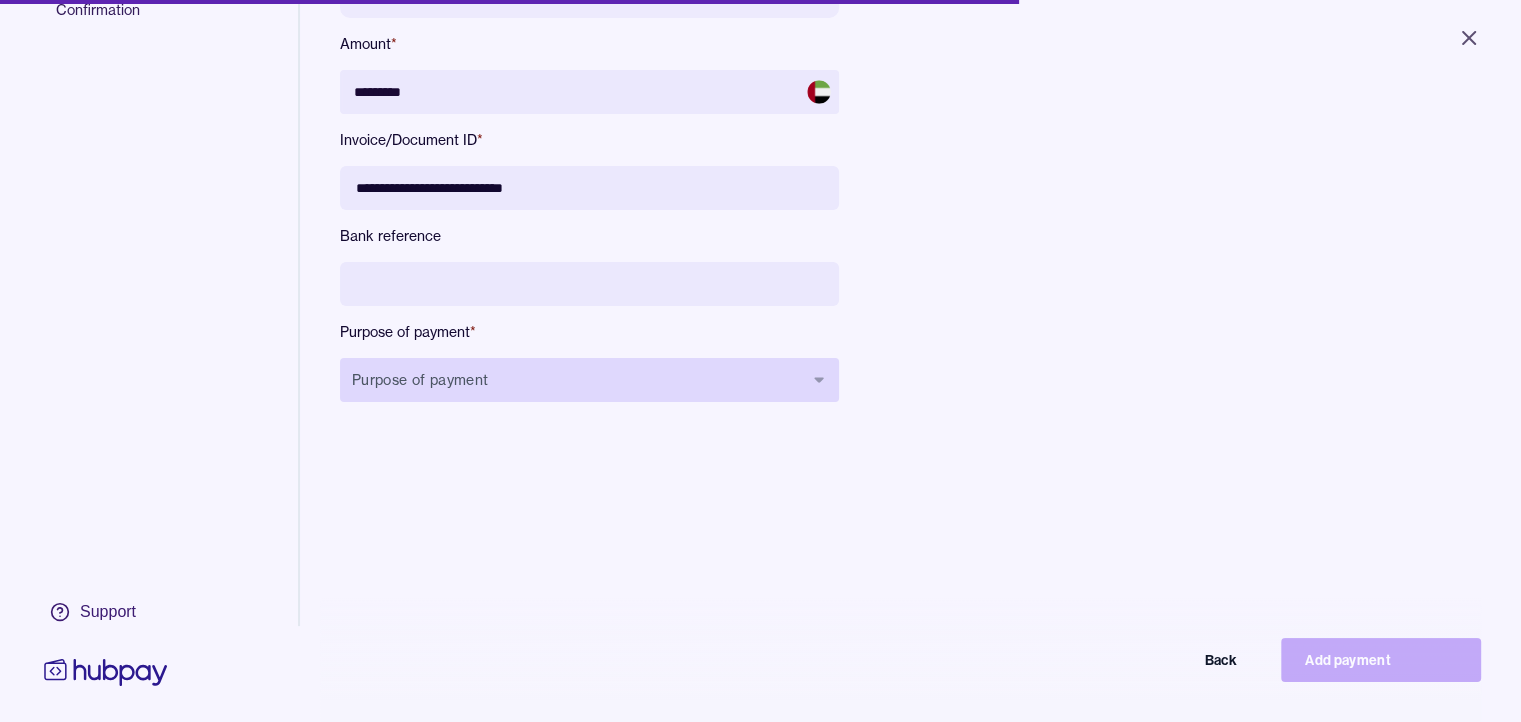 click on "Purpose of payment" at bounding box center (589, 380) 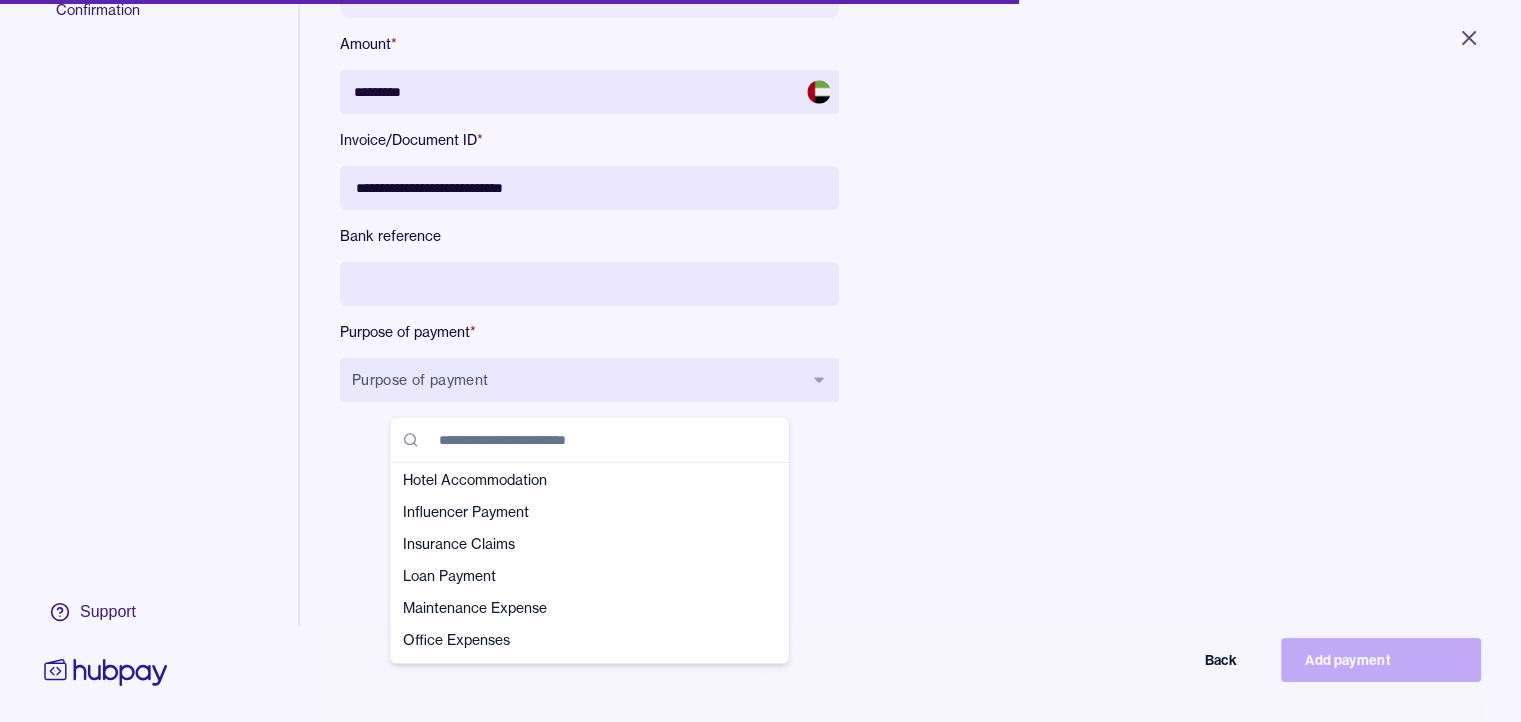 scroll, scrollTop: 300, scrollLeft: 0, axis: vertical 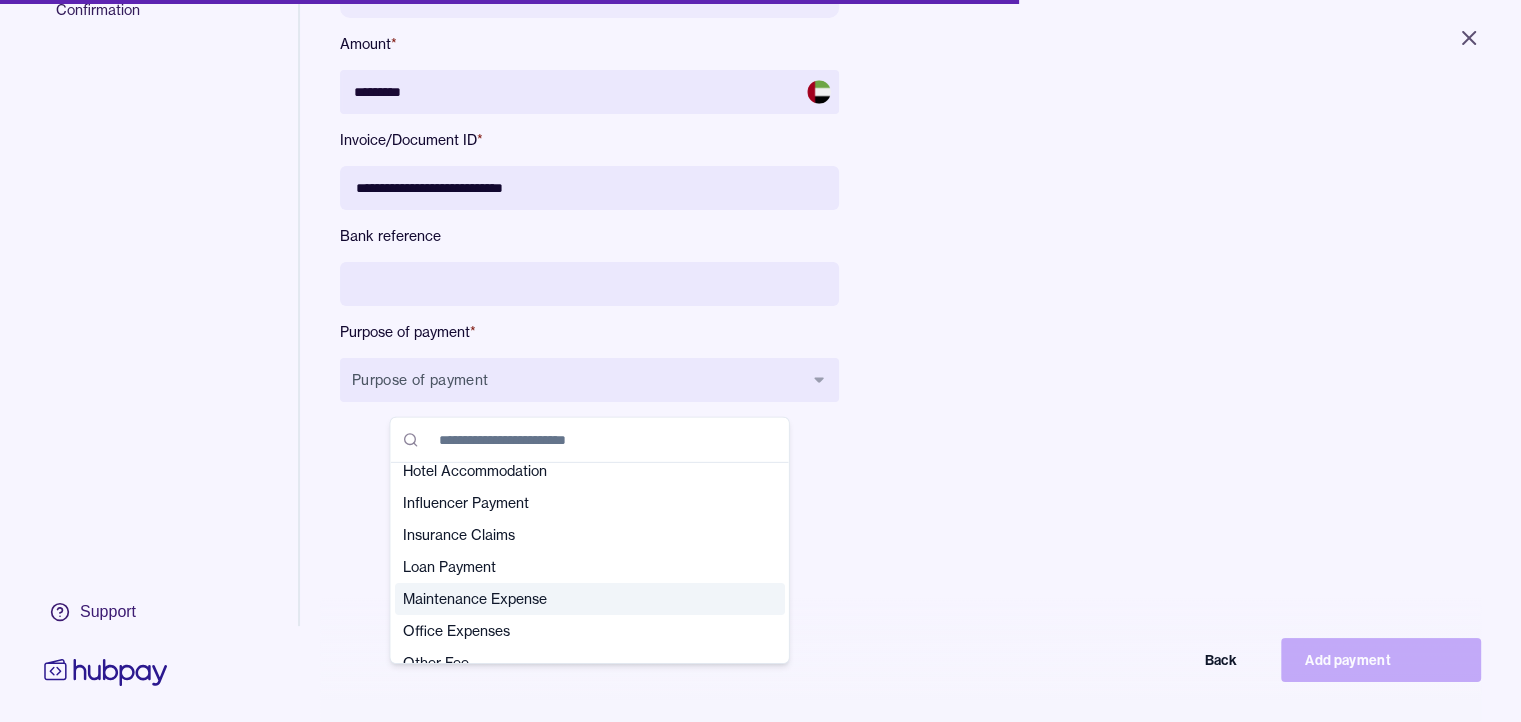 click on "Maintenance Expense" at bounding box center [578, 599] 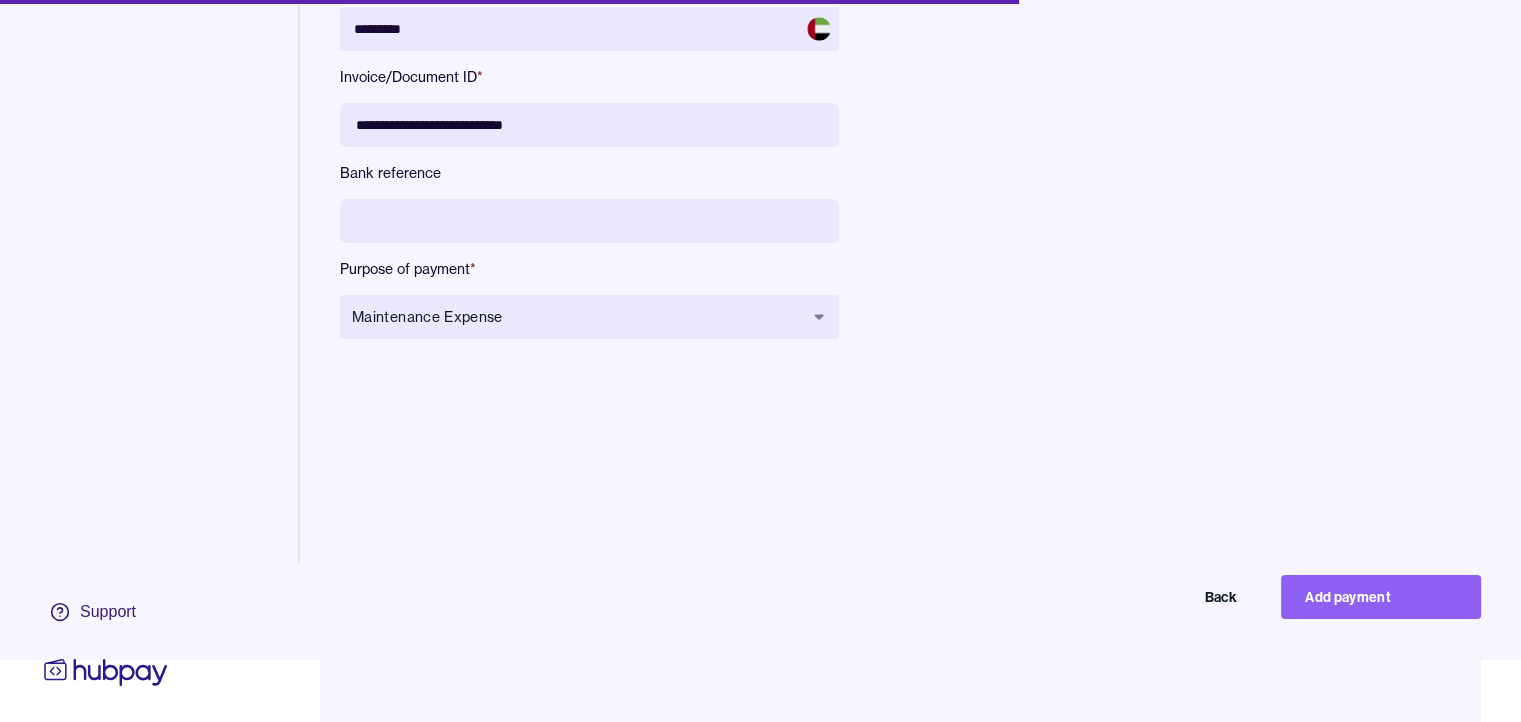 scroll, scrollTop: 95, scrollLeft: 0, axis: vertical 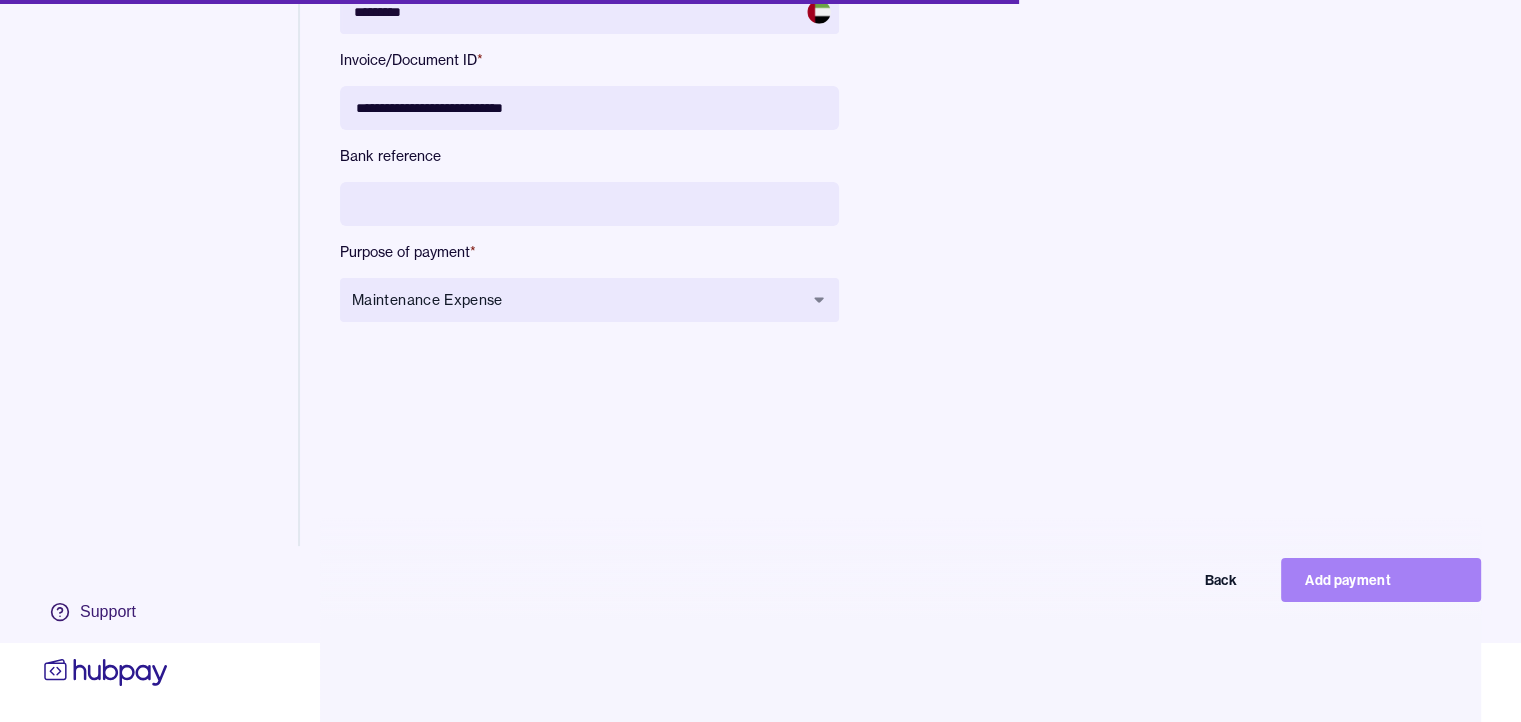 click on "Add payment" at bounding box center (1381, 580) 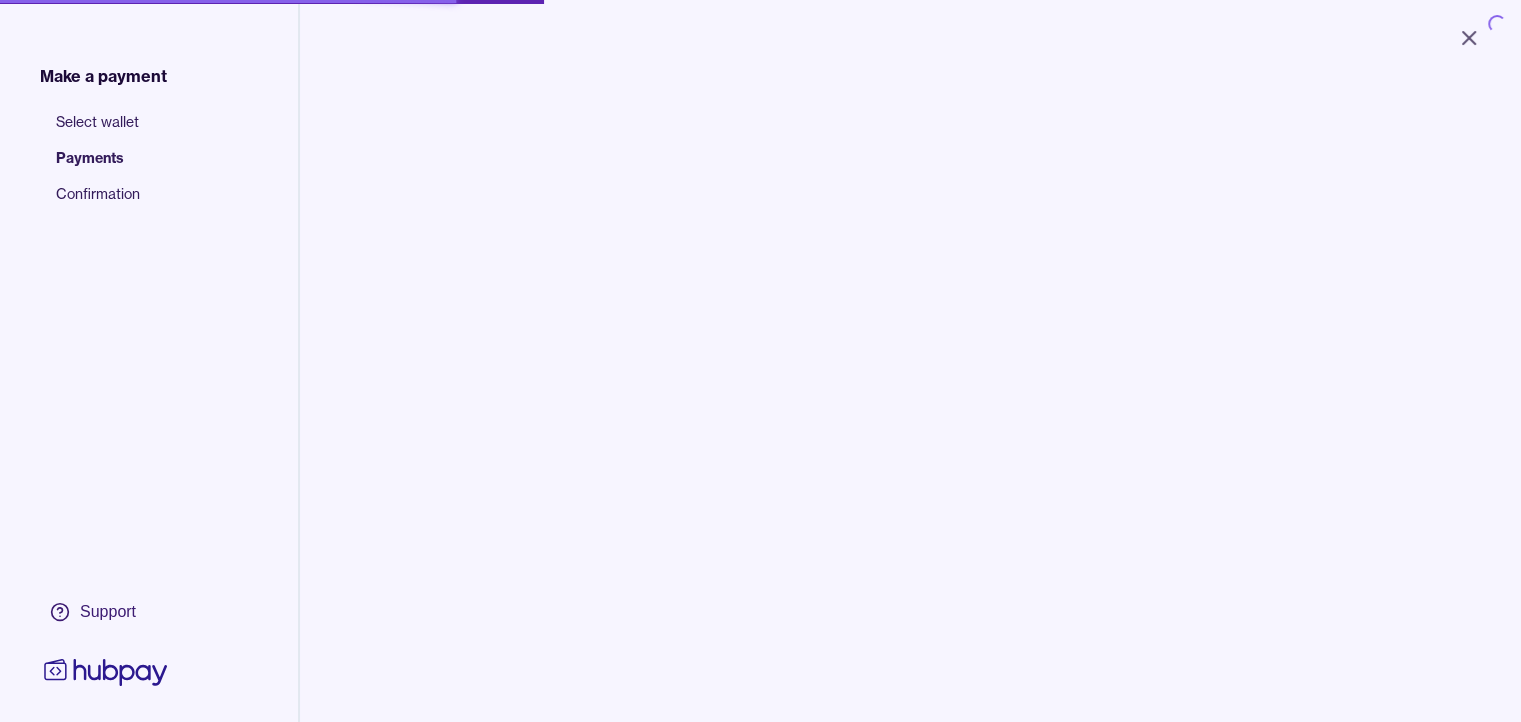 scroll, scrollTop: 0, scrollLeft: 0, axis: both 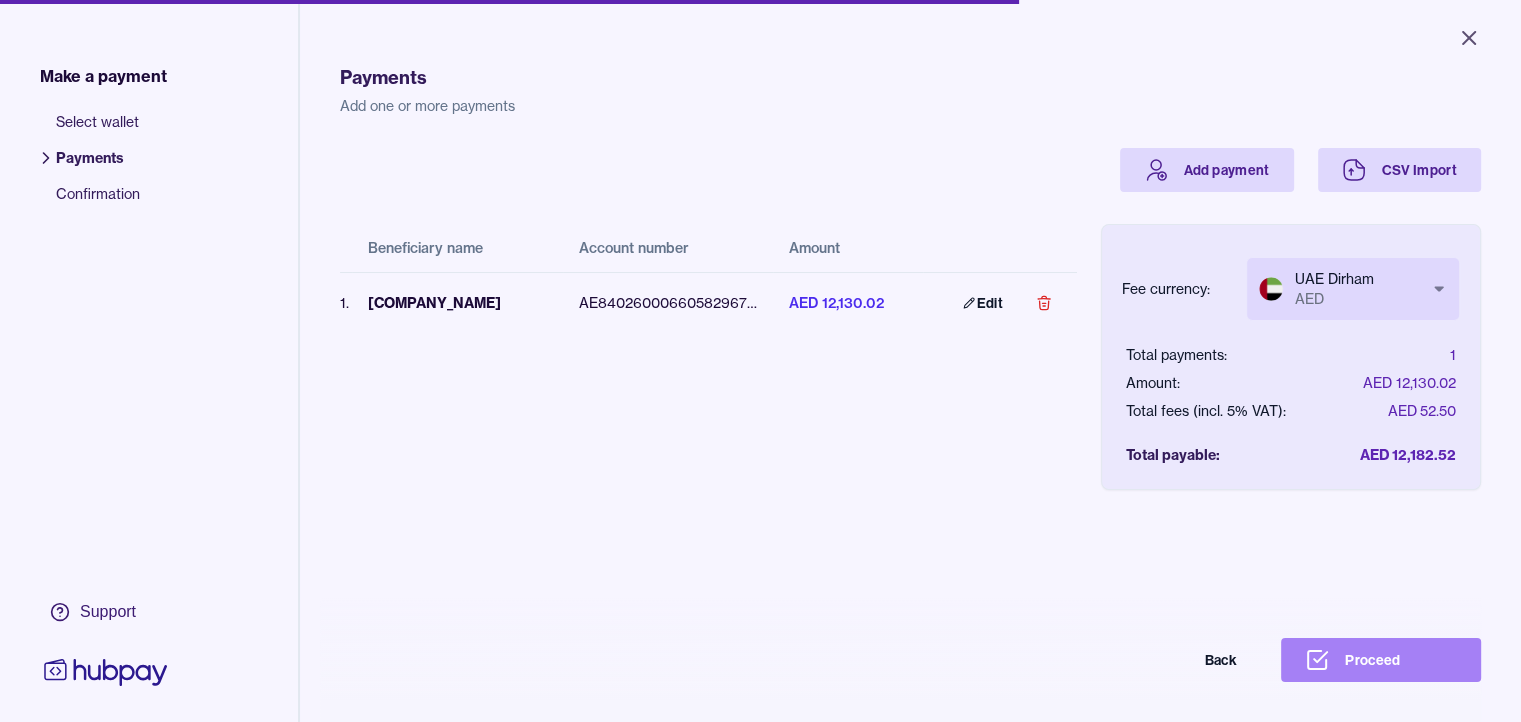 click on "Proceed" at bounding box center [1381, 660] 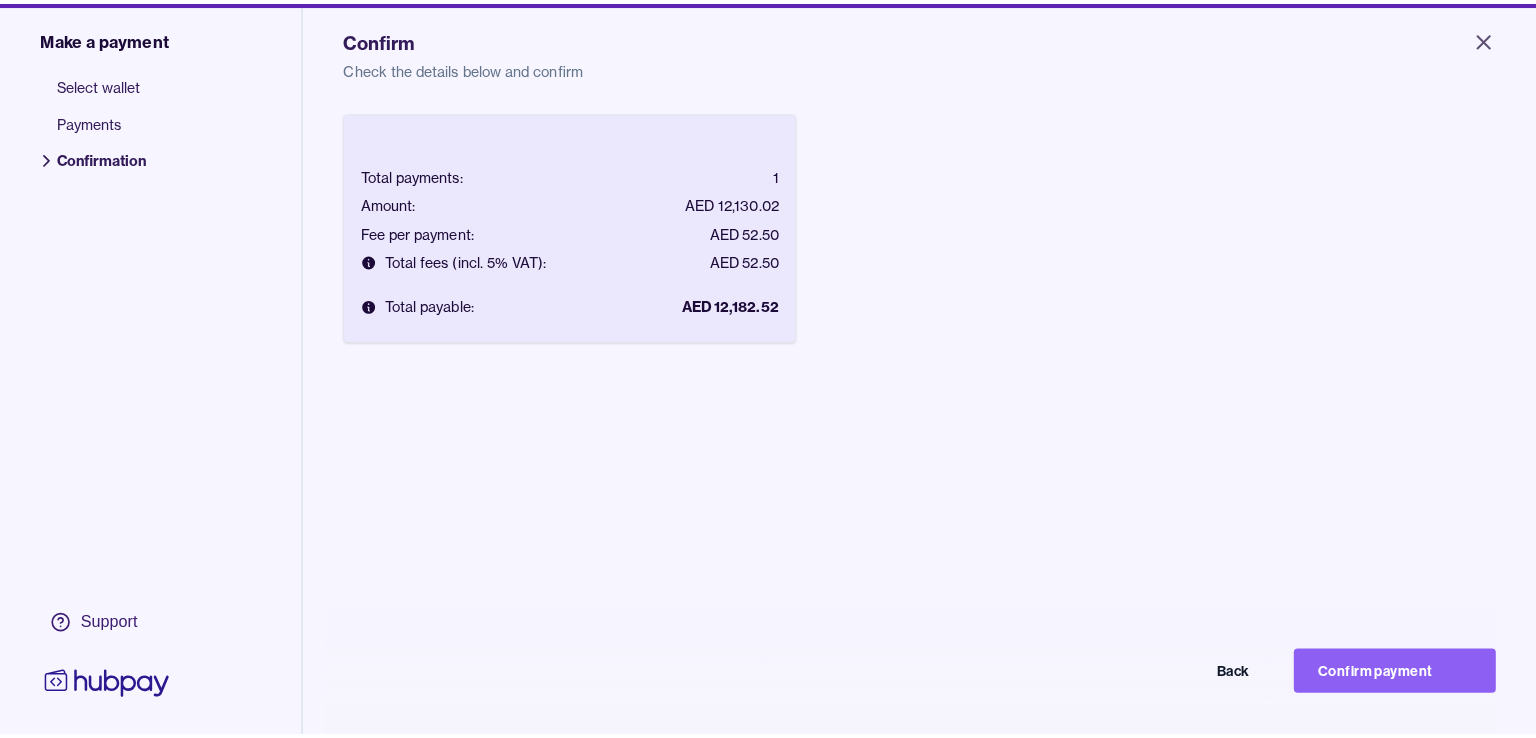 scroll, scrollTop: 0, scrollLeft: 0, axis: both 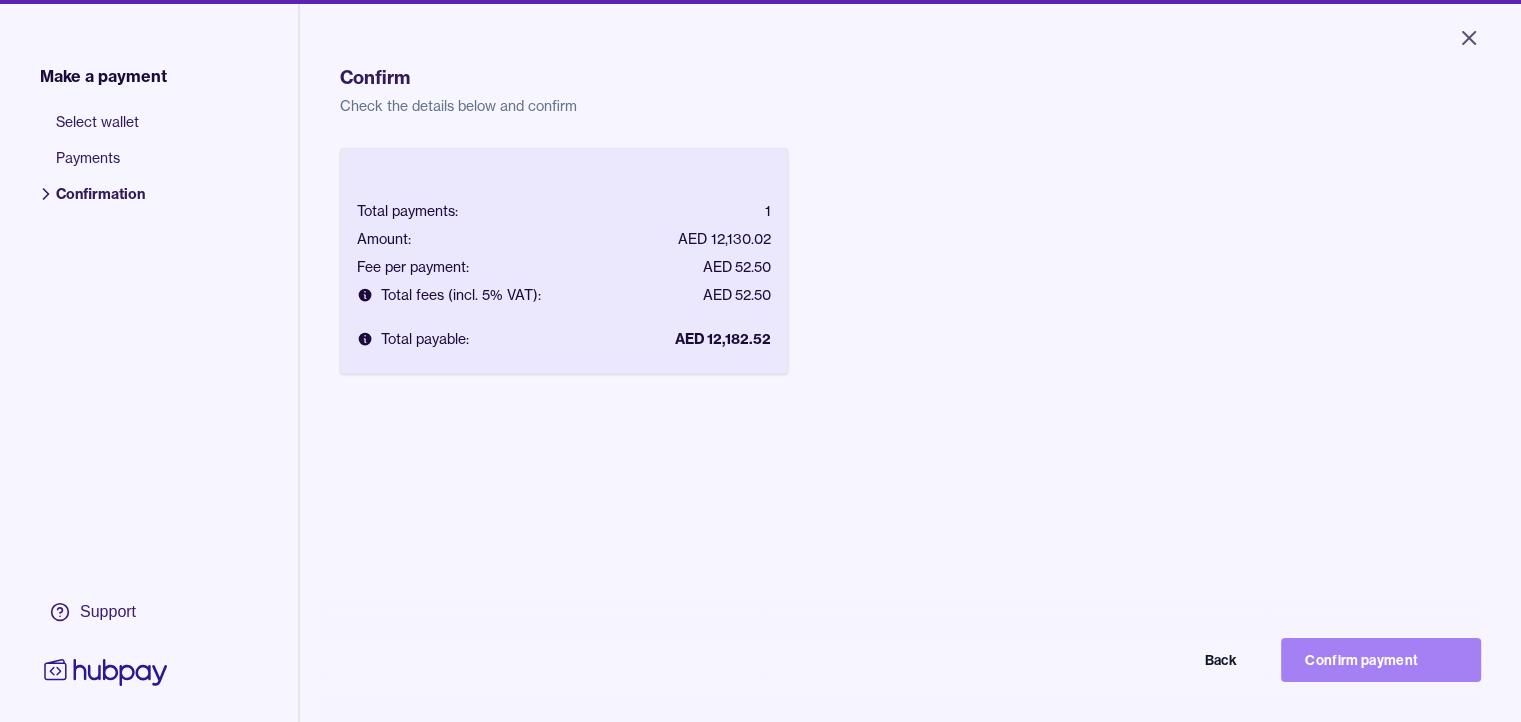 click on "Confirm payment" at bounding box center [1381, 660] 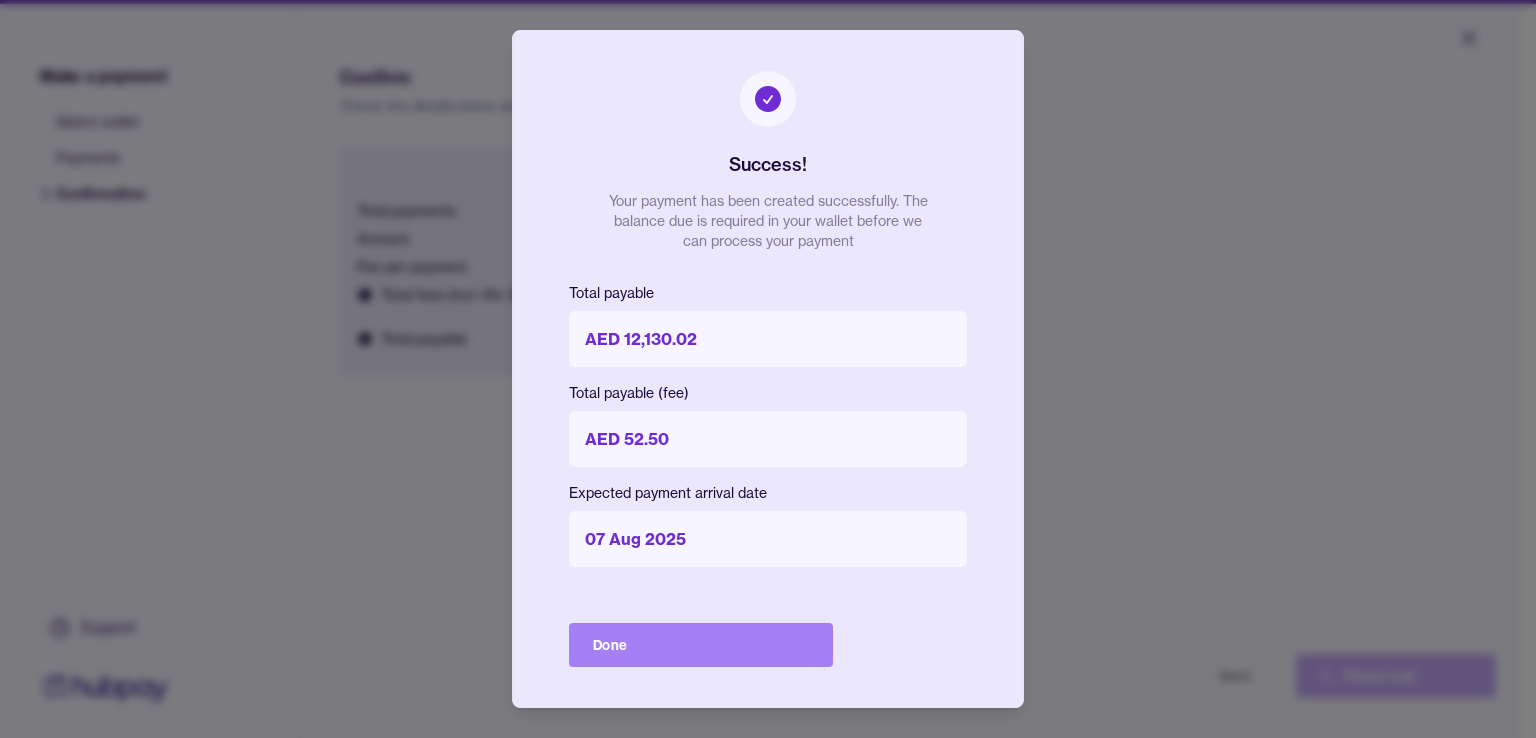 click on "Done" at bounding box center (701, 645) 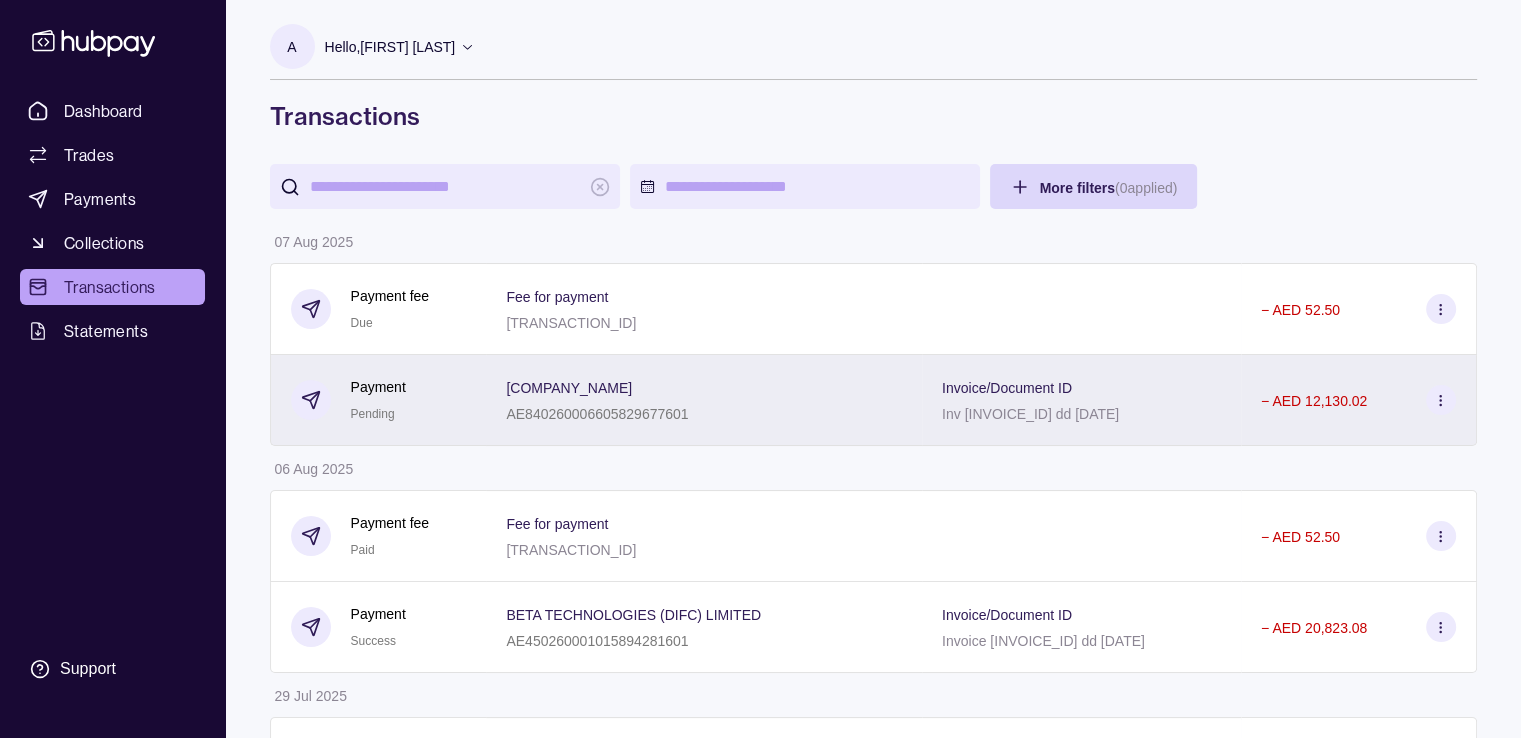 click 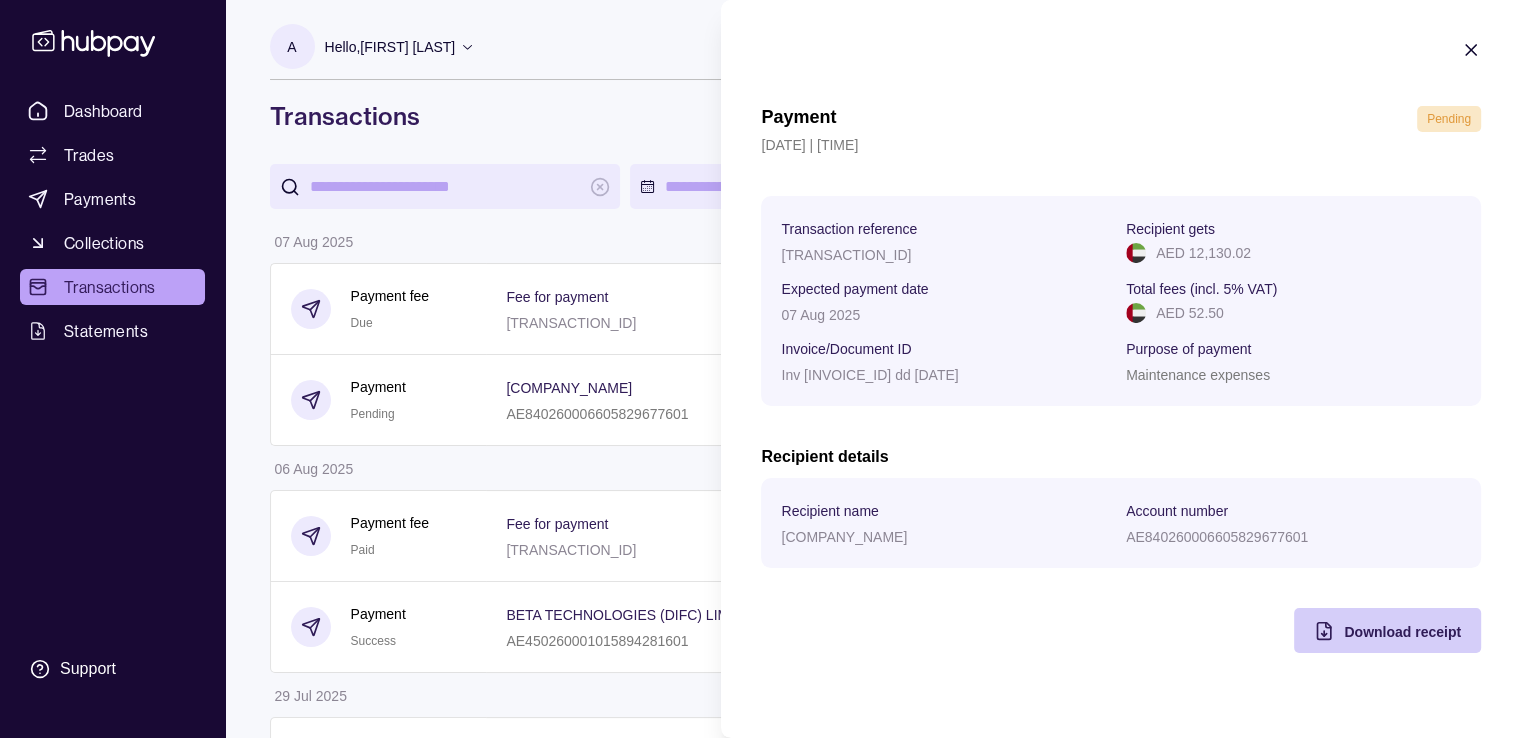 click on "Download receipt" at bounding box center (1402, 632) 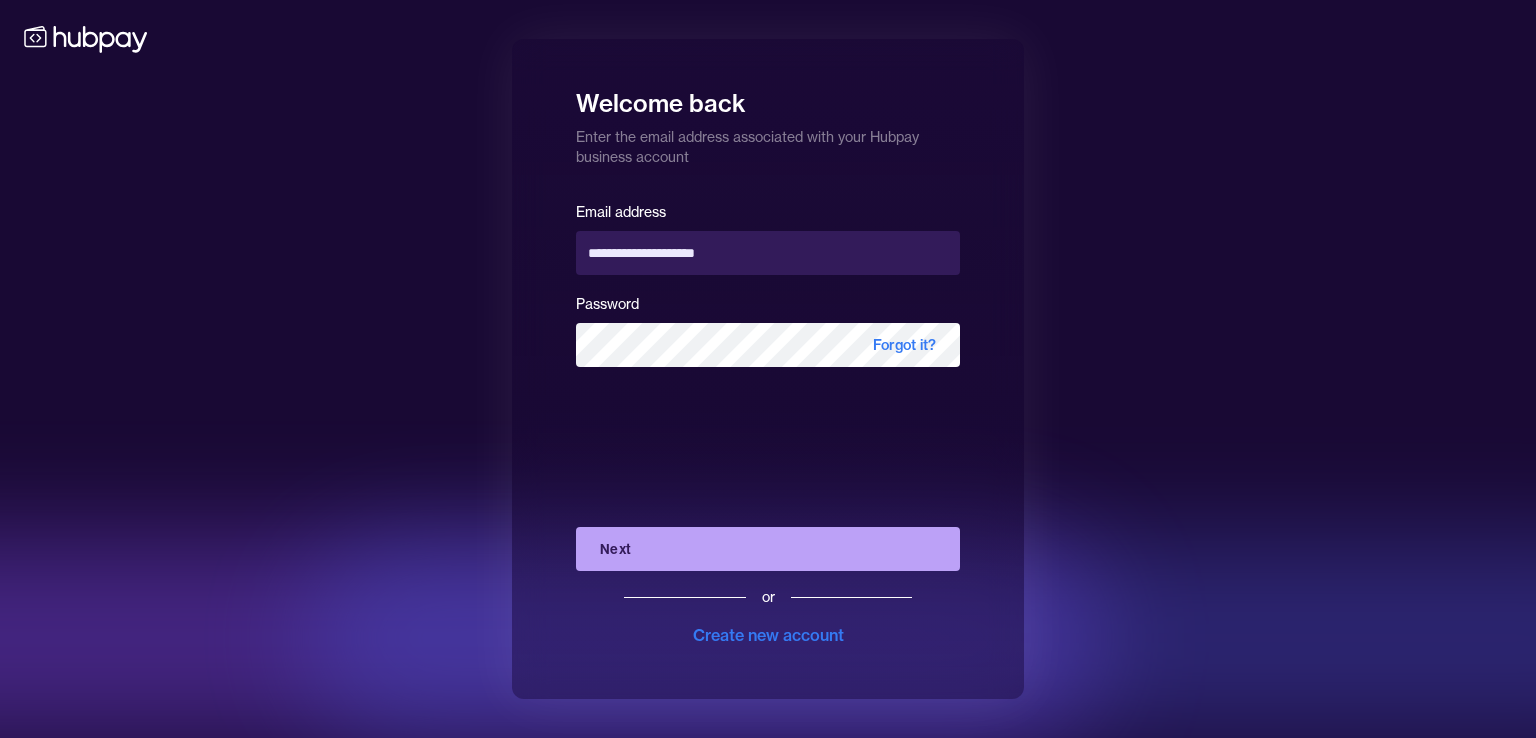 click on "**********" at bounding box center (768, 369) 